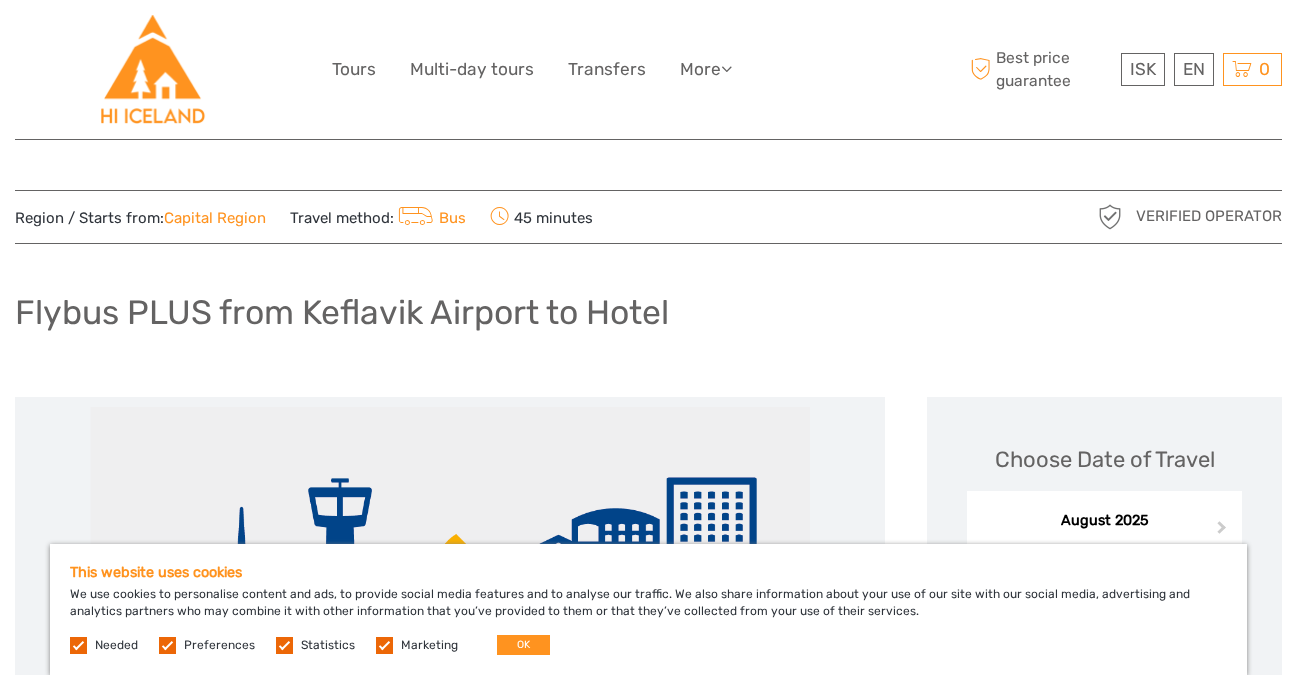 scroll, scrollTop: 0, scrollLeft: 0, axis: both 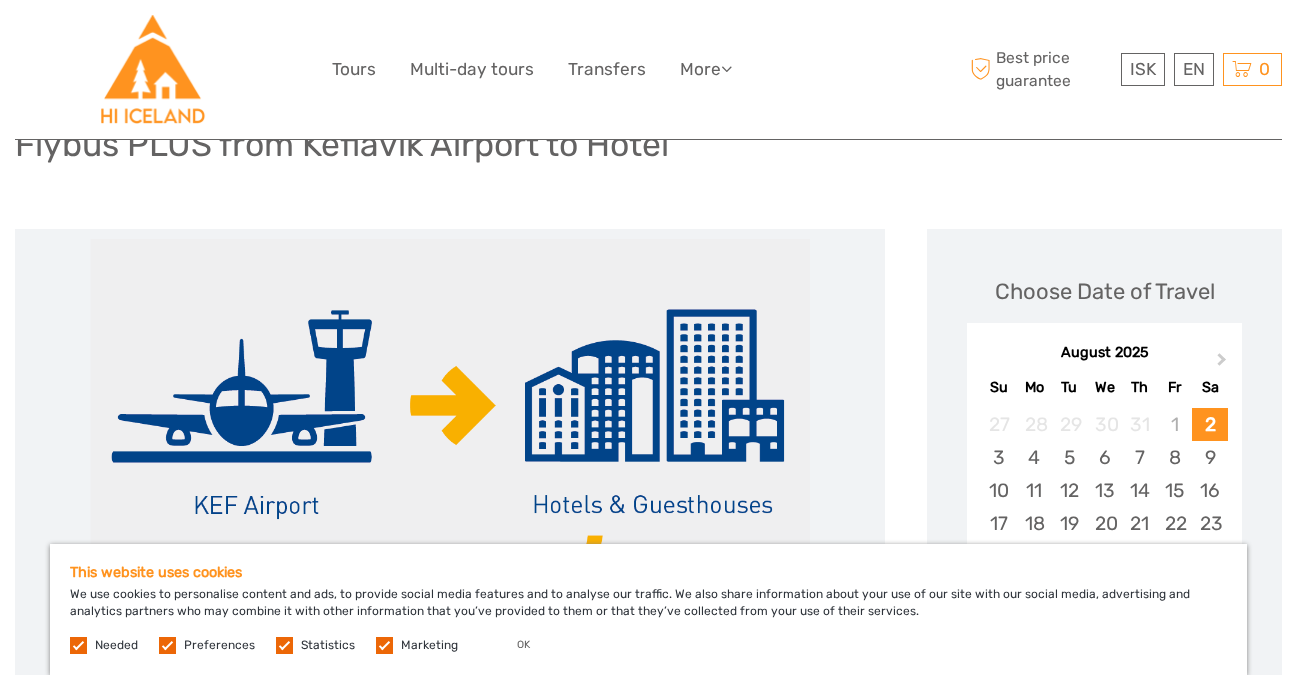 click on "OK" at bounding box center (523, 645) 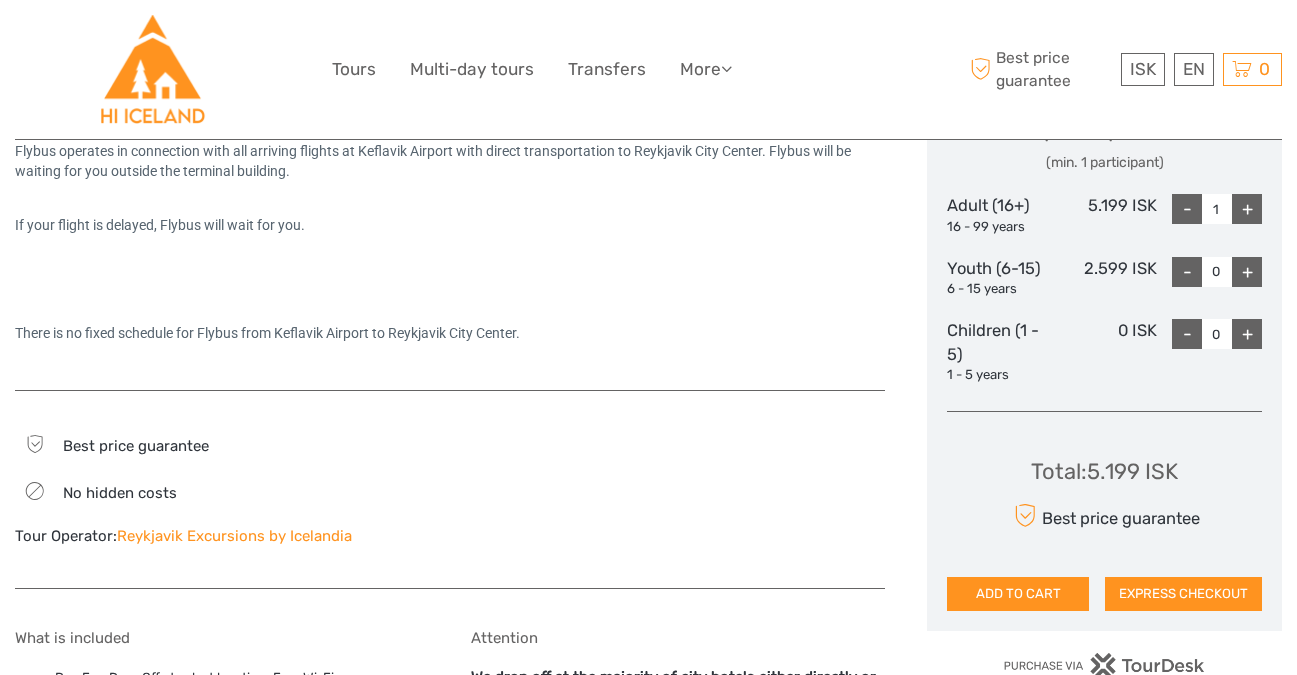scroll, scrollTop: 934, scrollLeft: 0, axis: vertical 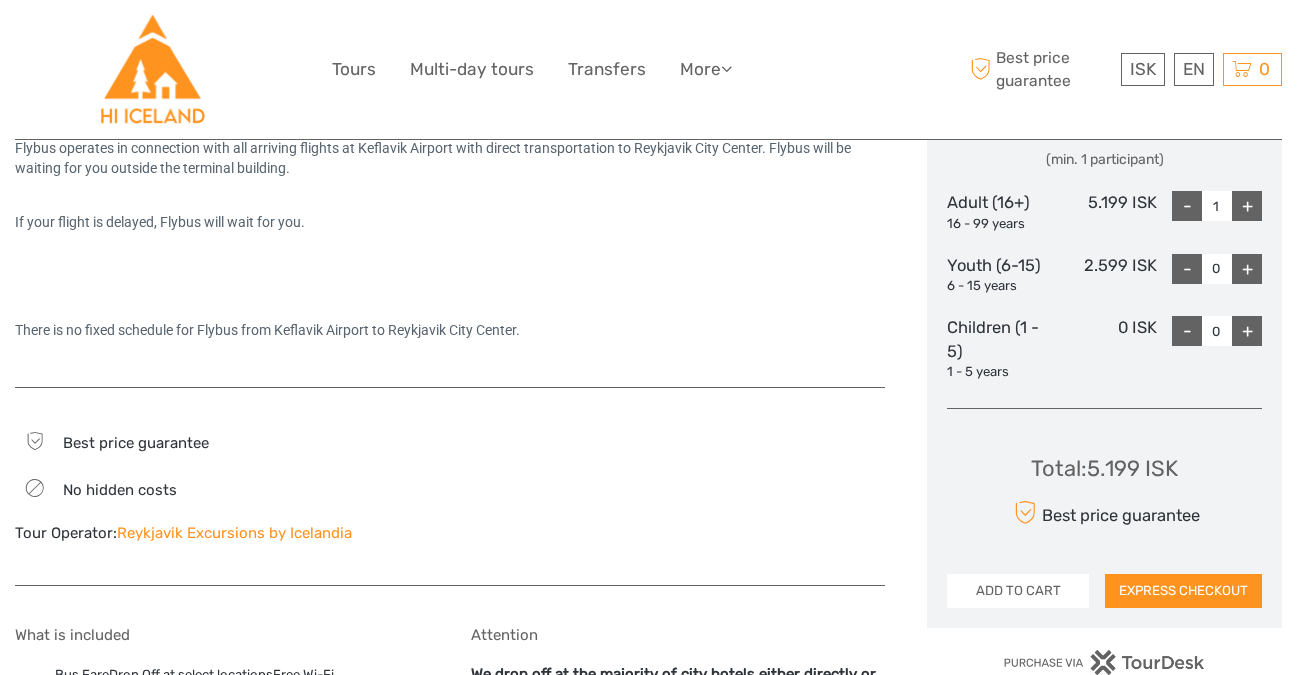 click on "ADD TO CART" at bounding box center [1018, 591] 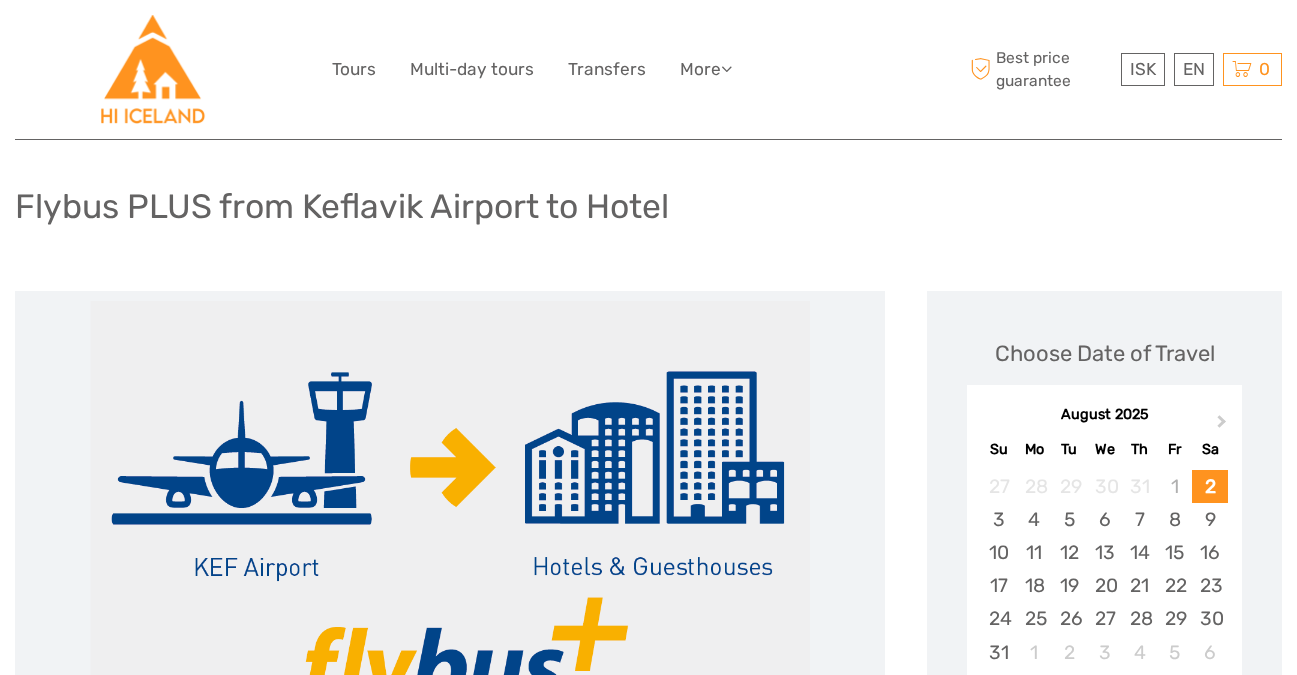 scroll, scrollTop: 9, scrollLeft: 0, axis: vertical 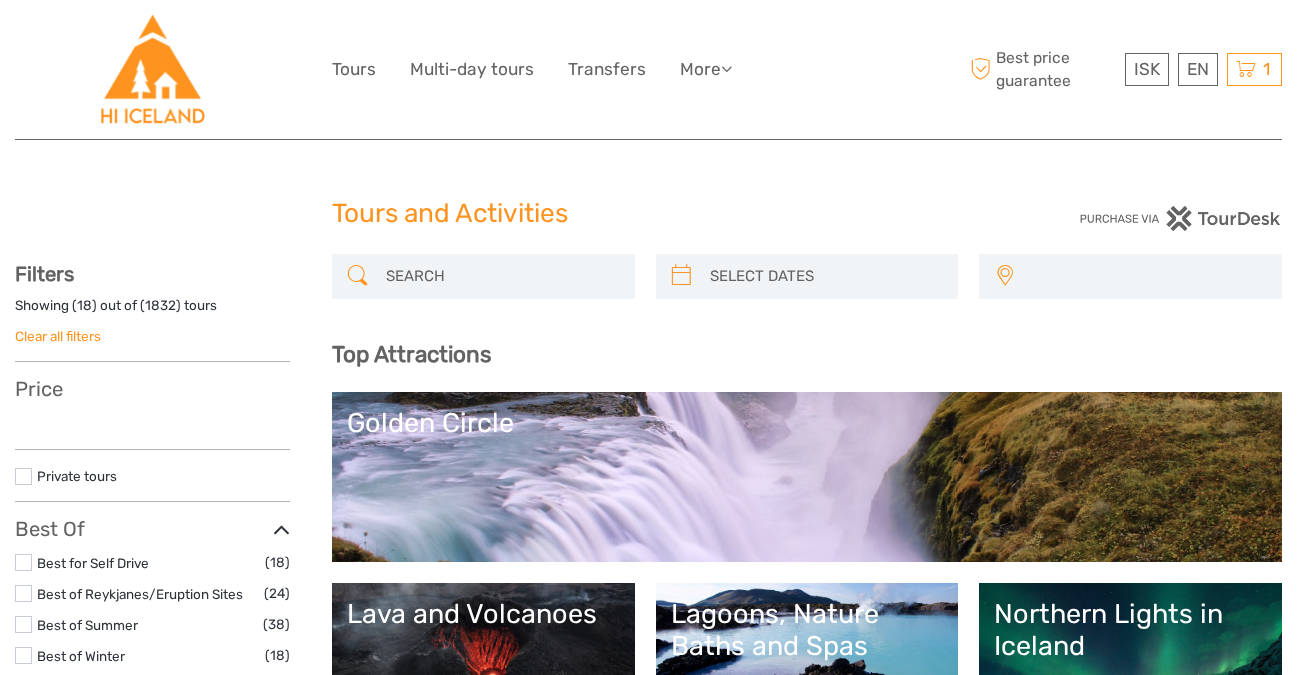 select 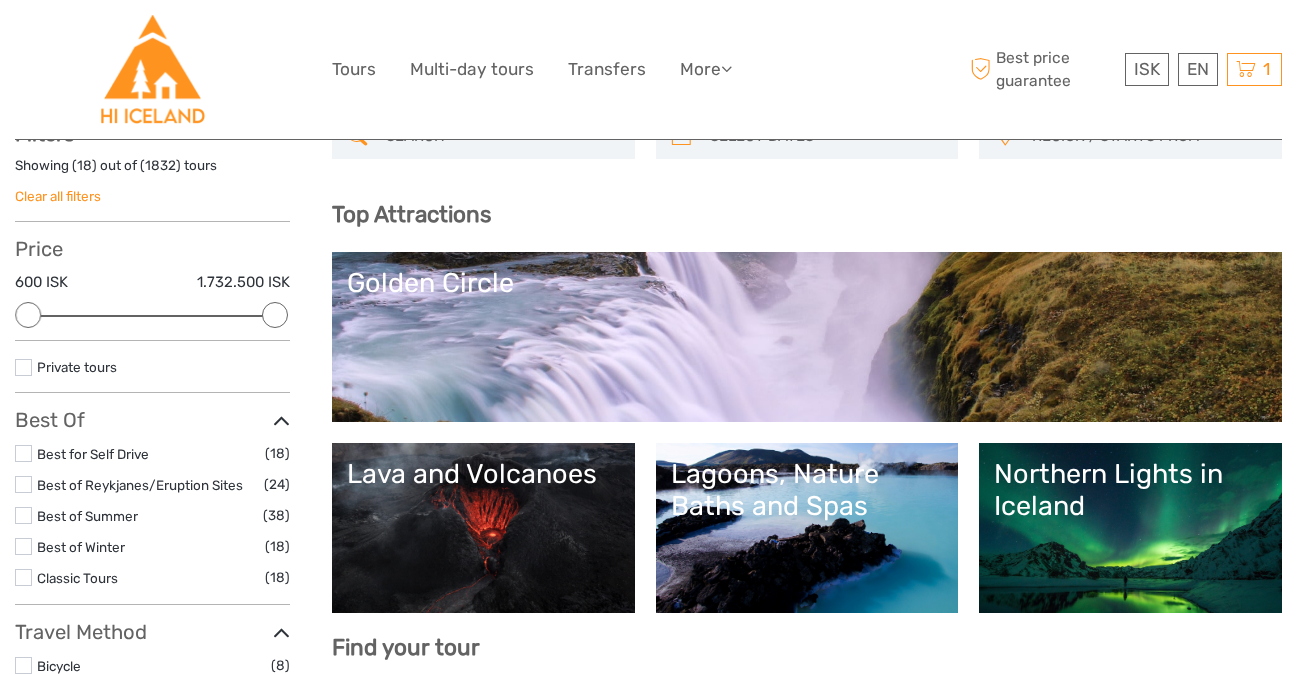 scroll, scrollTop: 154, scrollLeft: 0, axis: vertical 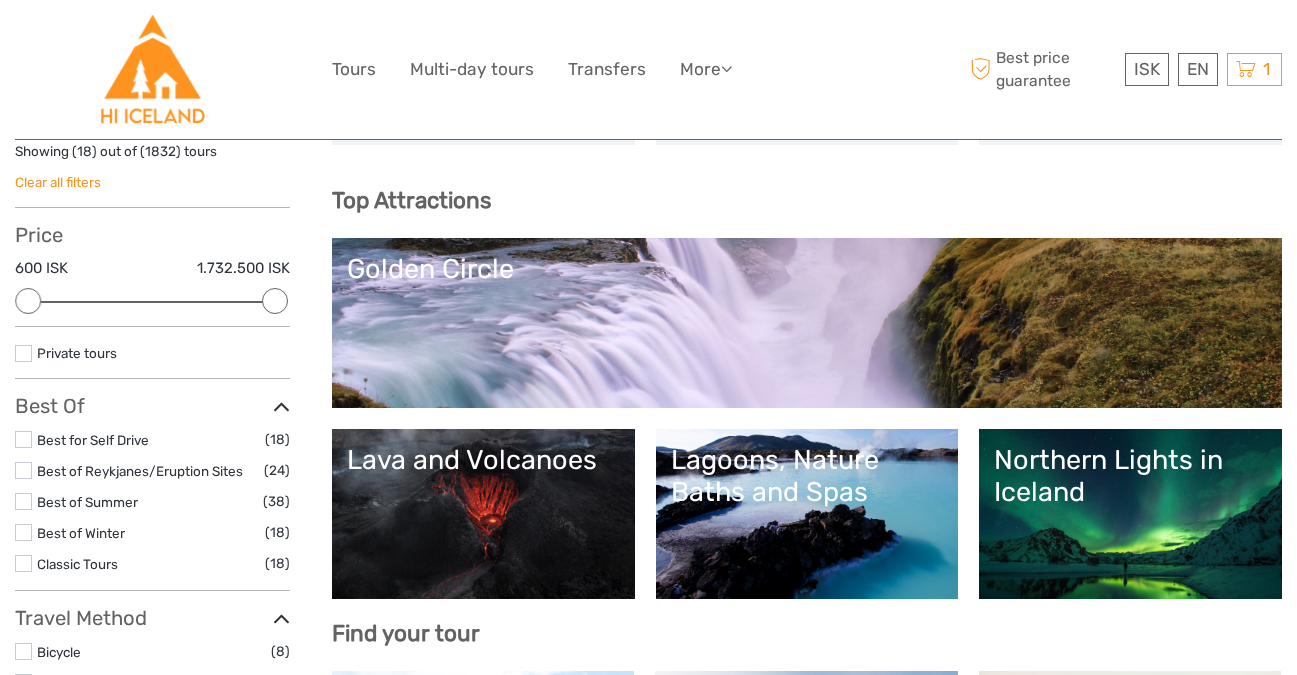 click on "Northern Lights in Iceland" at bounding box center (1130, 476) 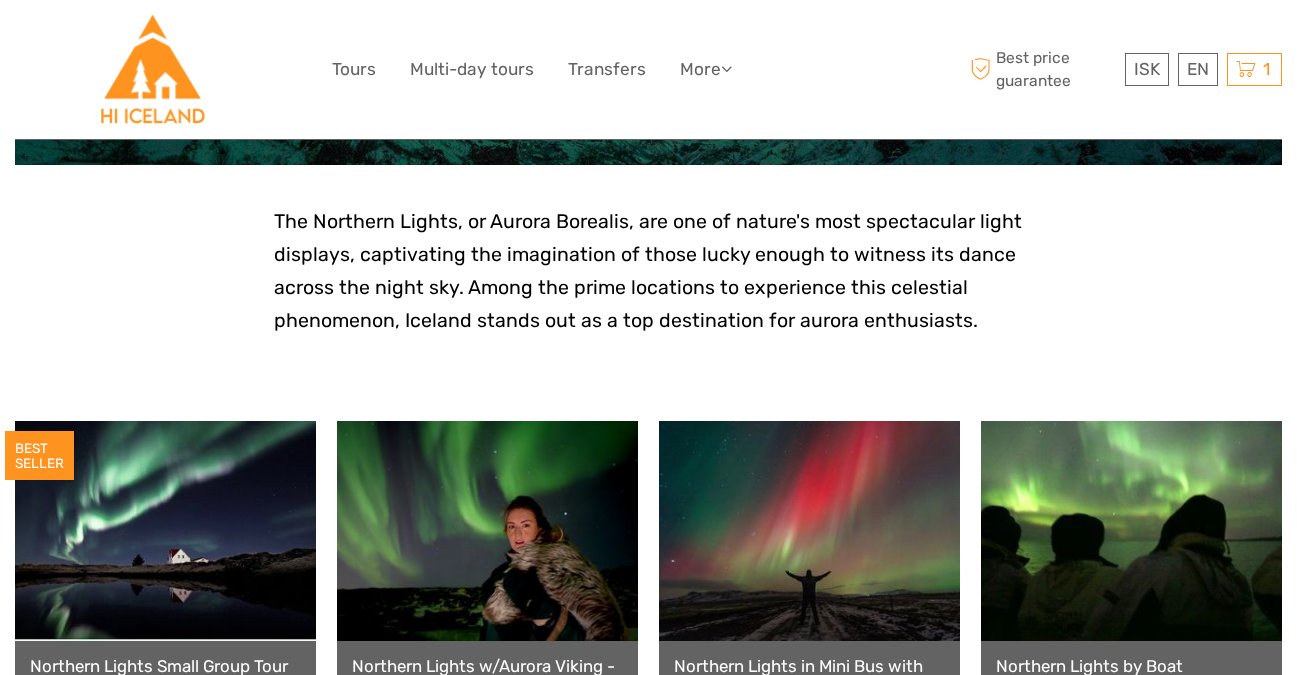 scroll, scrollTop: 563, scrollLeft: 0, axis: vertical 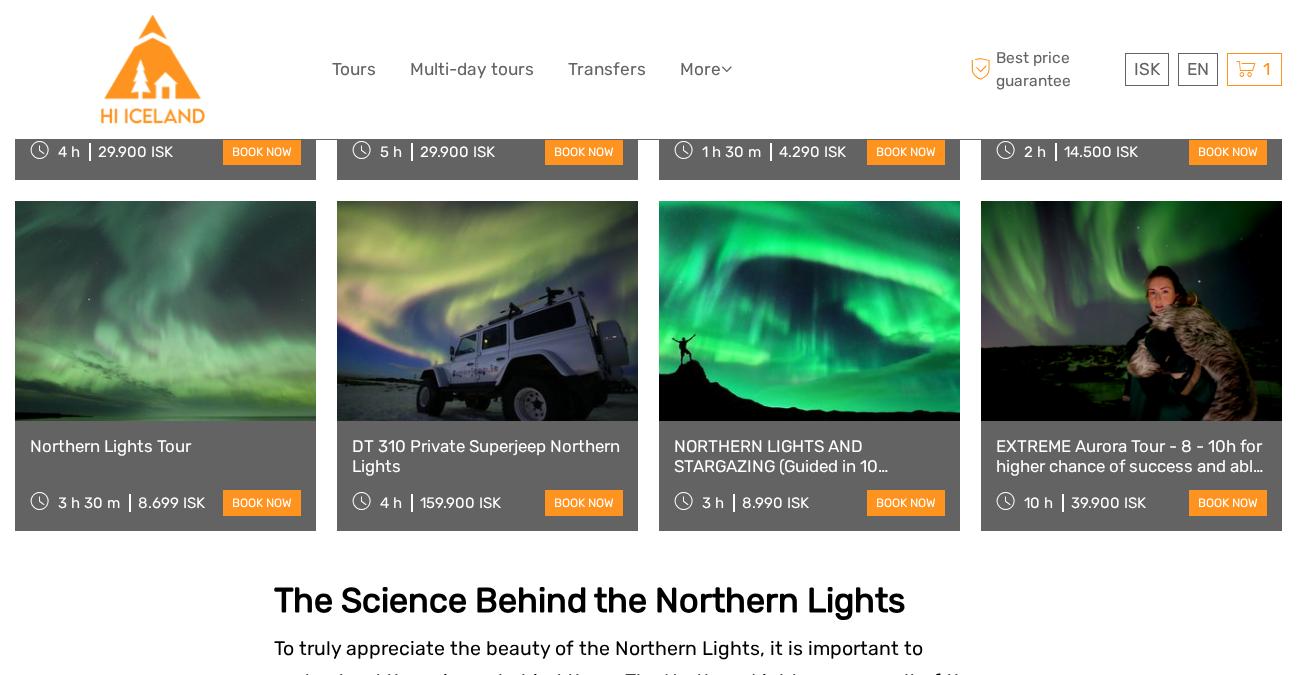 click on "NORTHERN LIGHTS AND STARGAZING (Guided in 10 languages)" at bounding box center (809, 456) 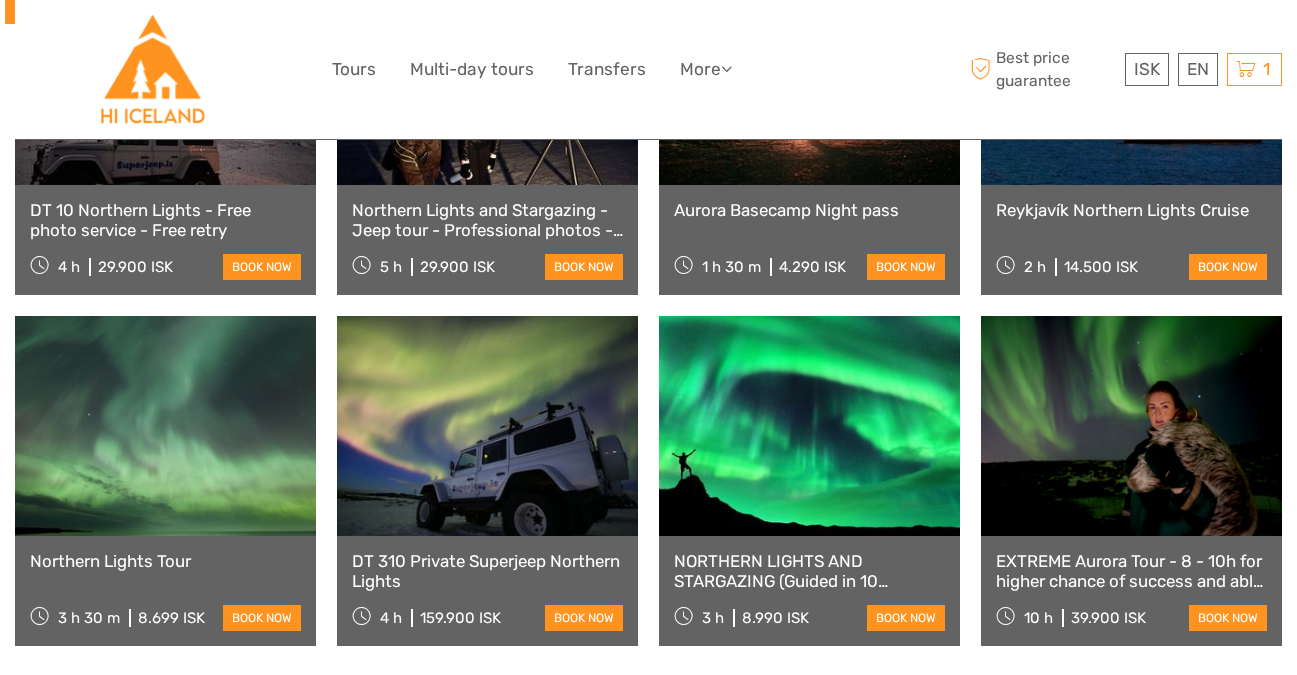scroll, scrollTop: 1233, scrollLeft: 0, axis: vertical 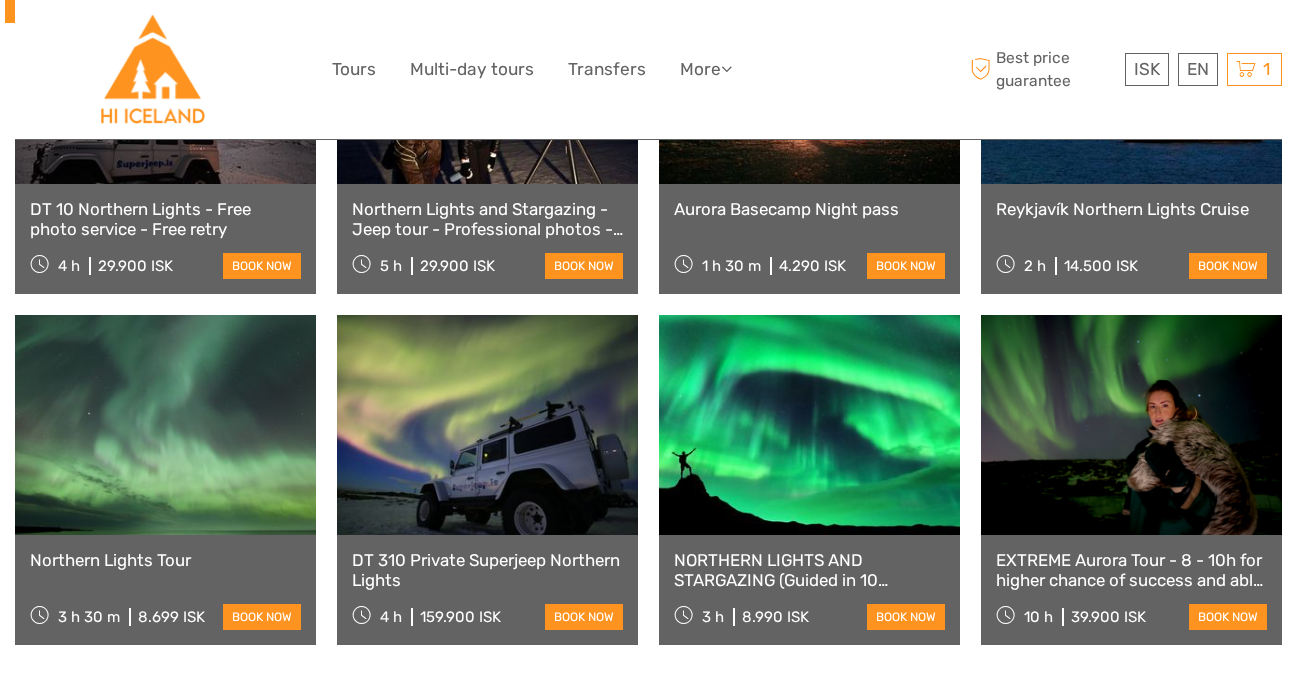 click at bounding box center (165, 425) 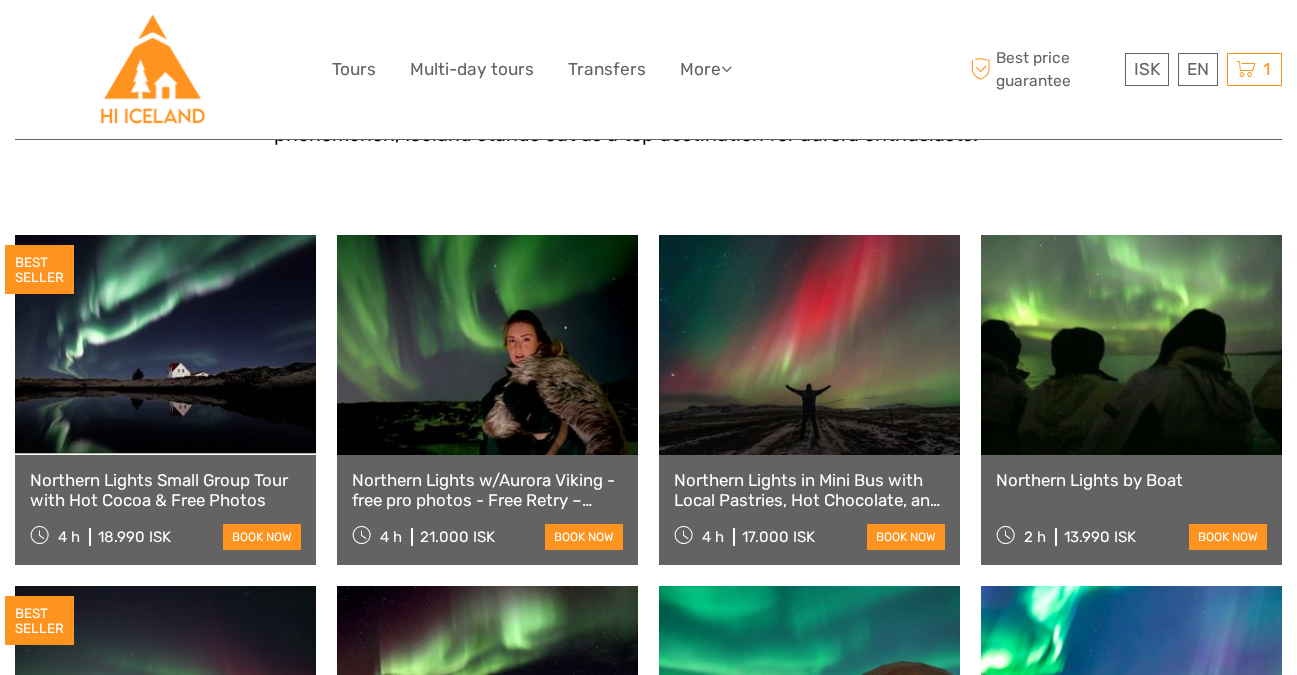 scroll, scrollTop: 601, scrollLeft: 0, axis: vertical 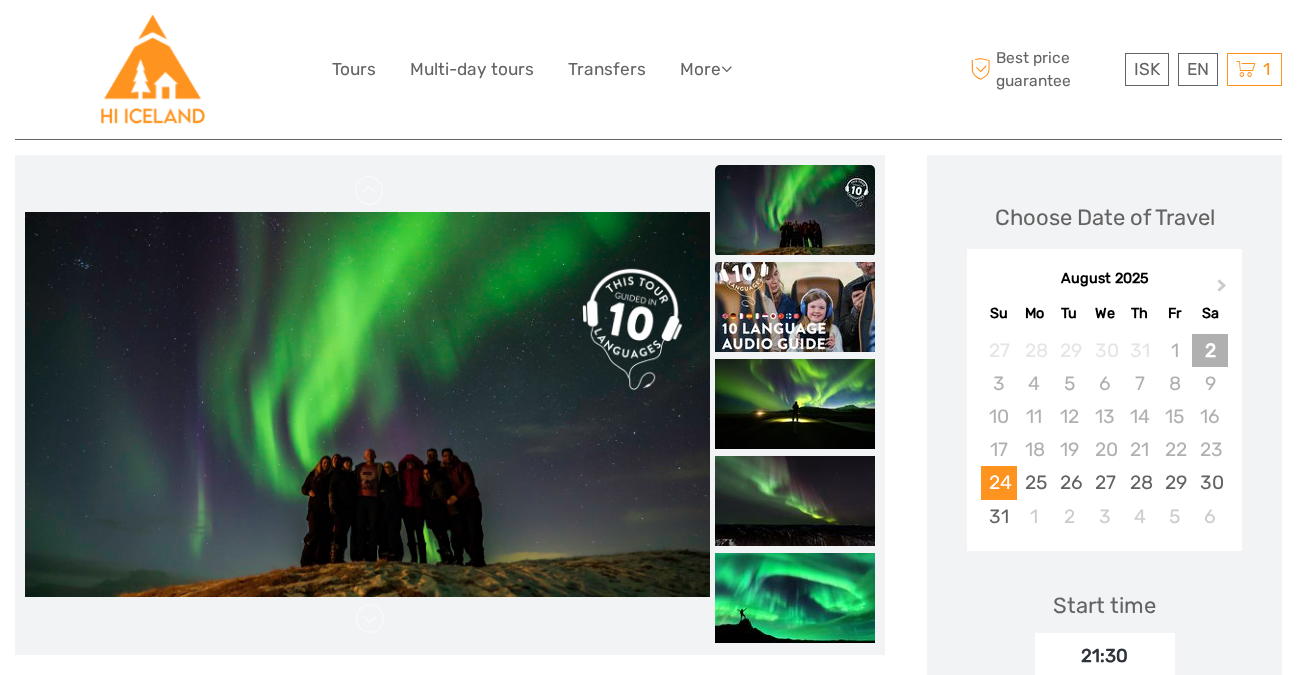 click on "2" at bounding box center (1209, 350) 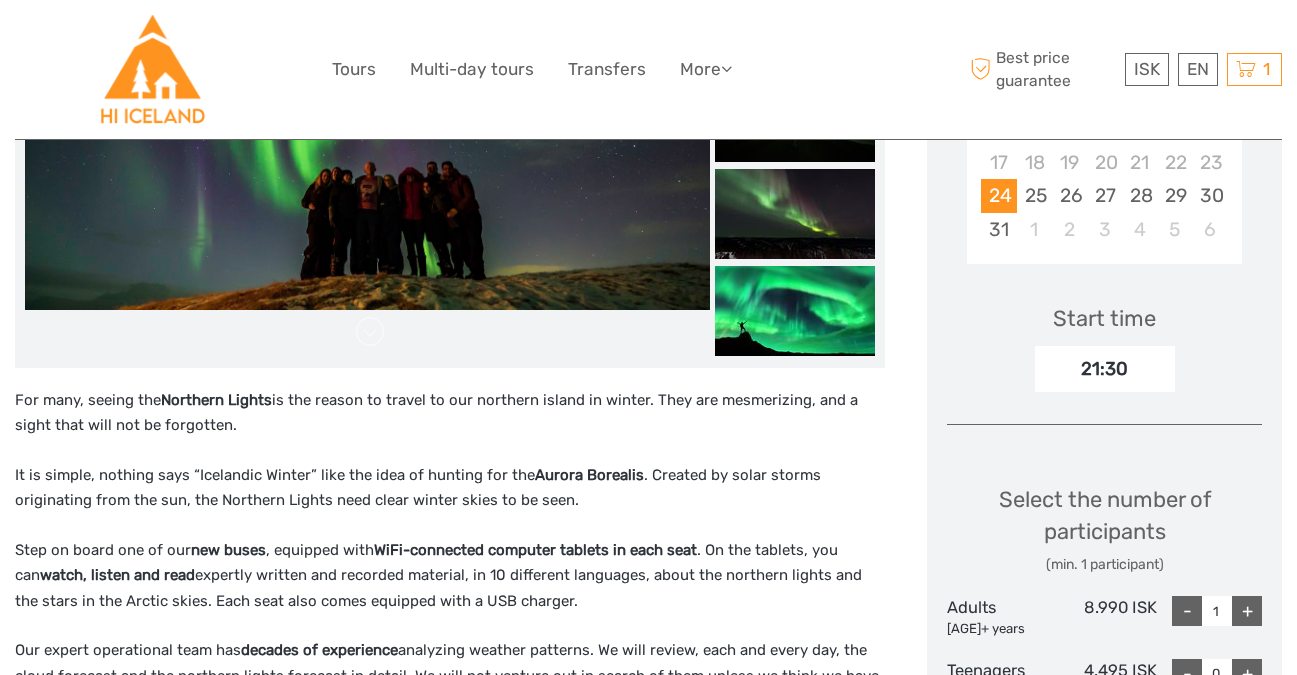 scroll, scrollTop: 530, scrollLeft: 0, axis: vertical 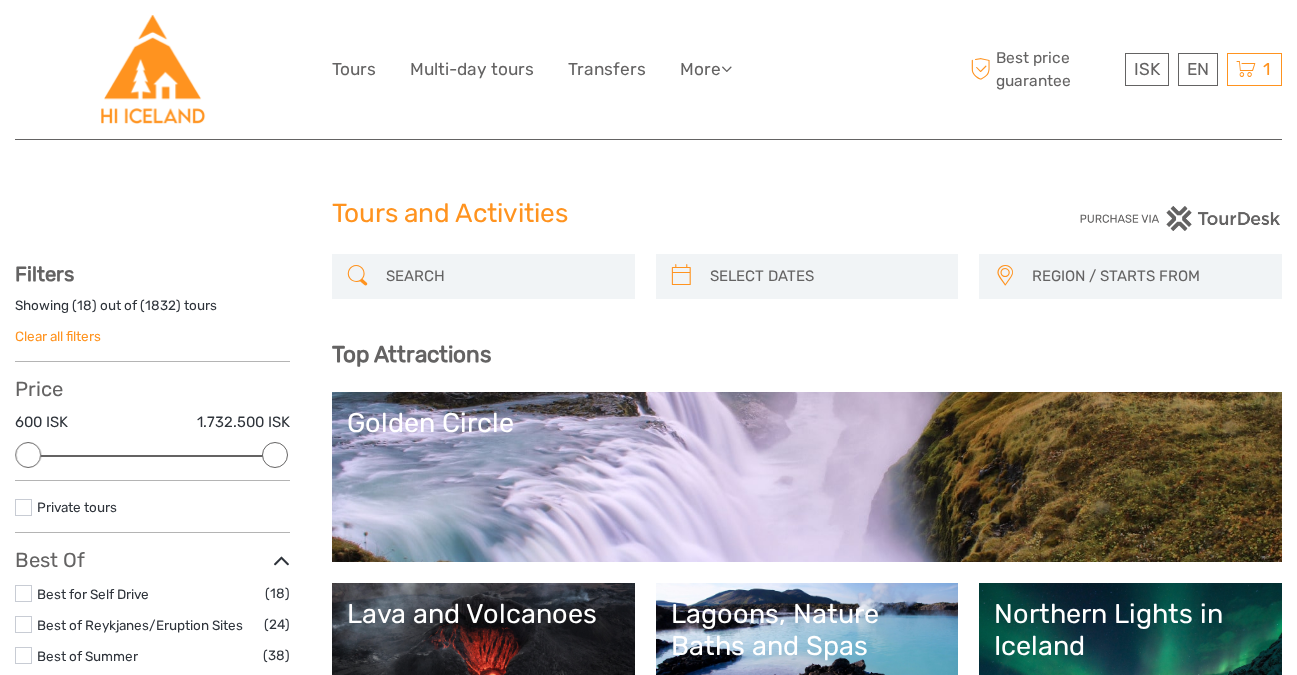 select 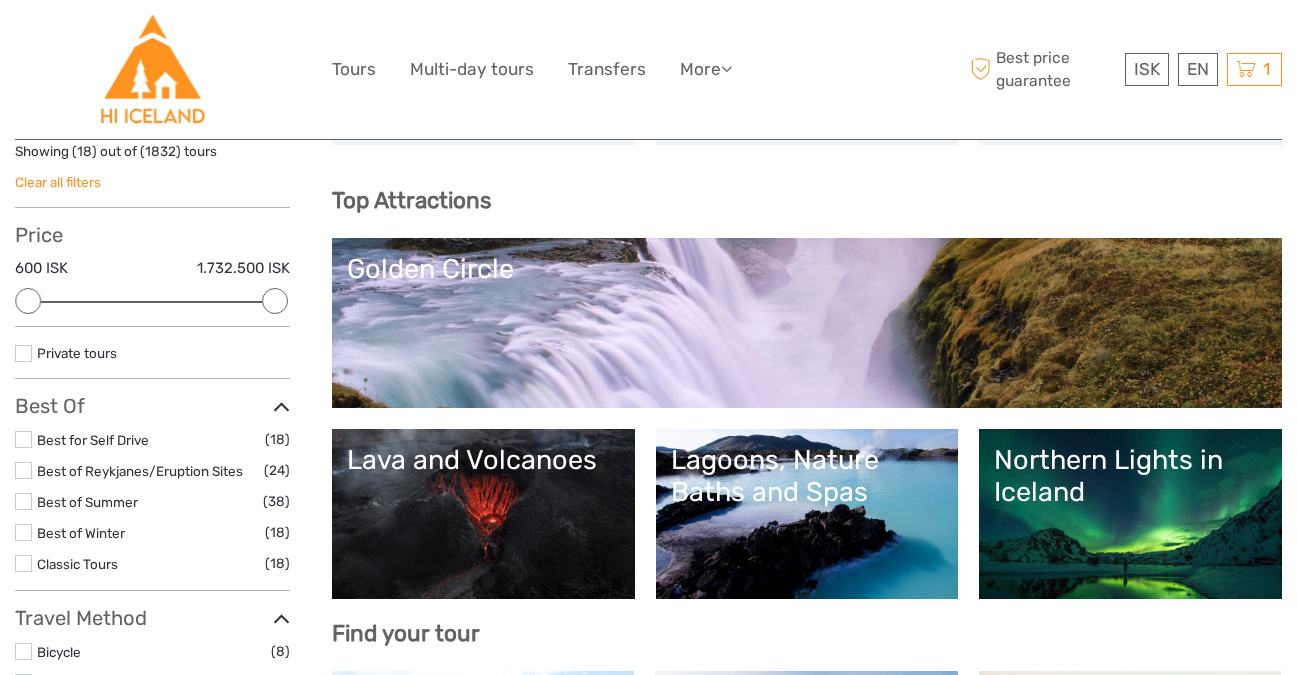 scroll, scrollTop: 0, scrollLeft: 0, axis: both 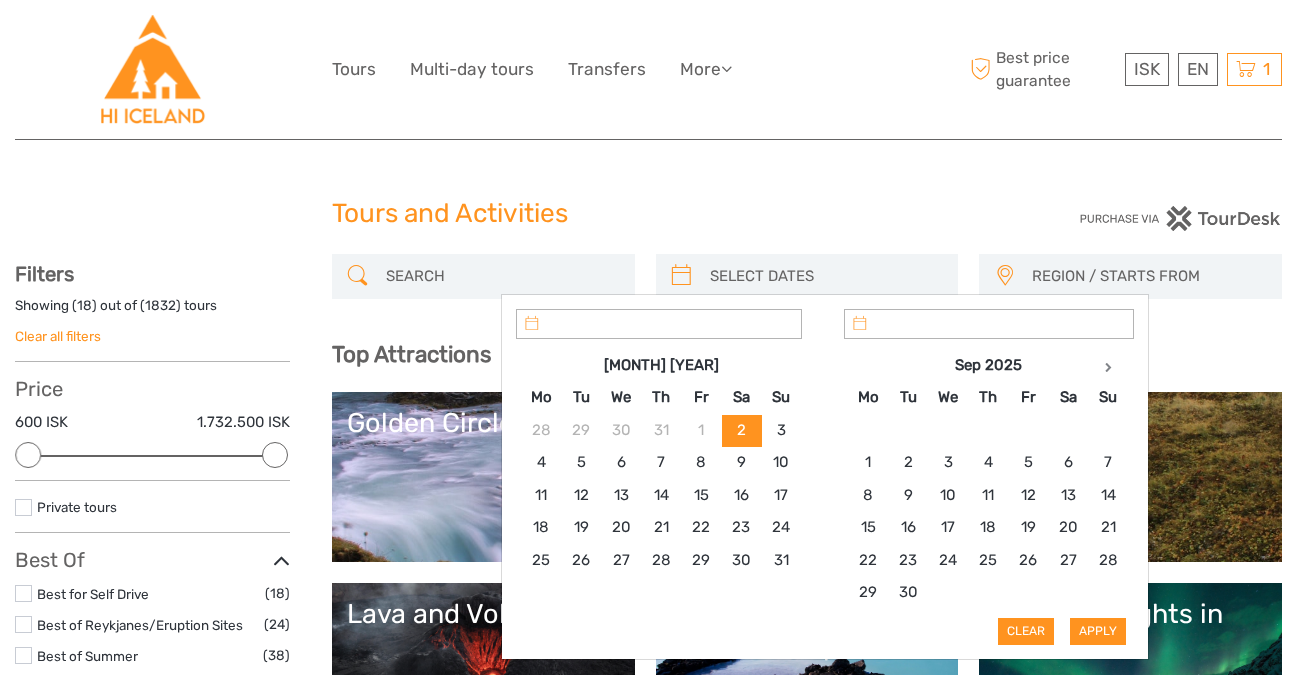 type on "02/08/2025" 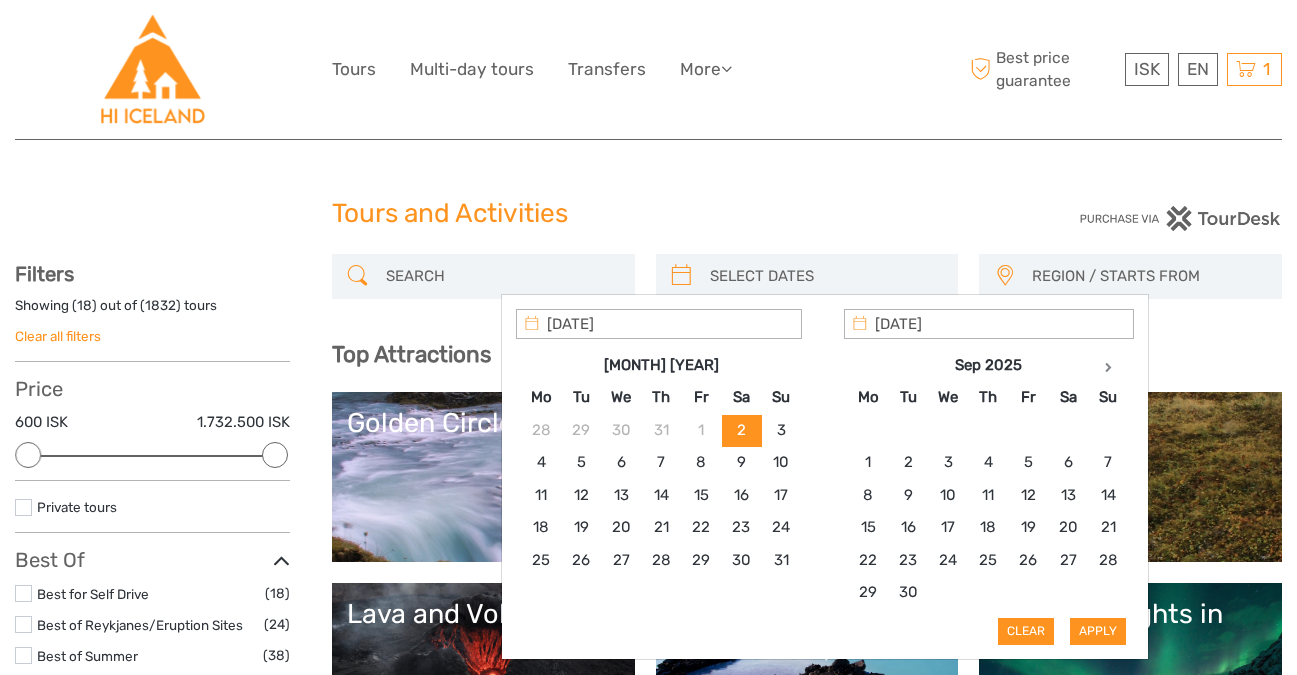 click at bounding box center [825, 276] 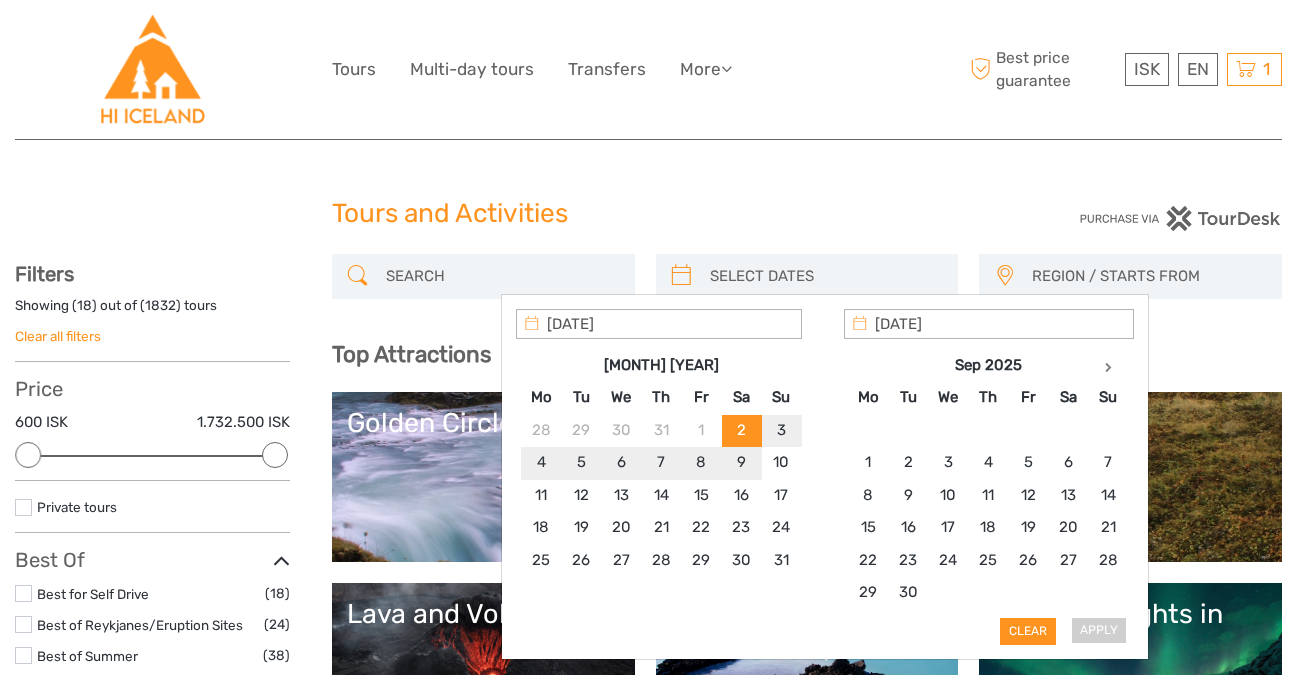 type on "02/08/2025" 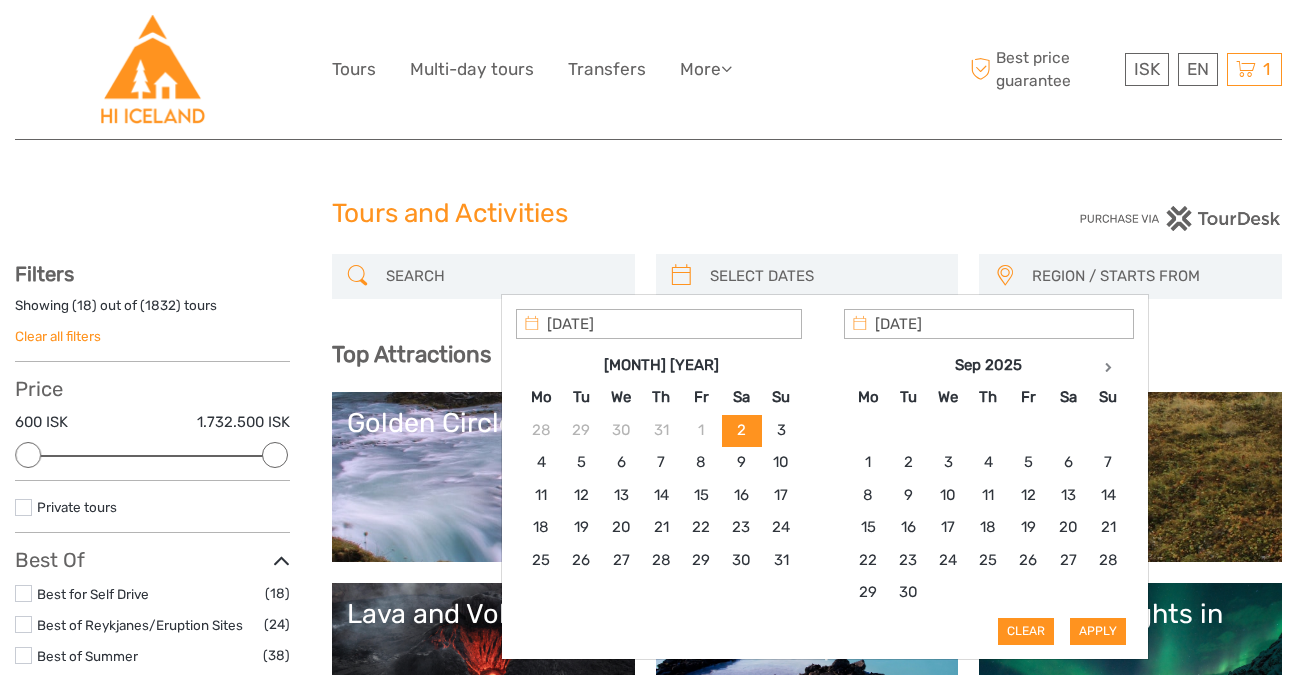 type on "02/08/2025" 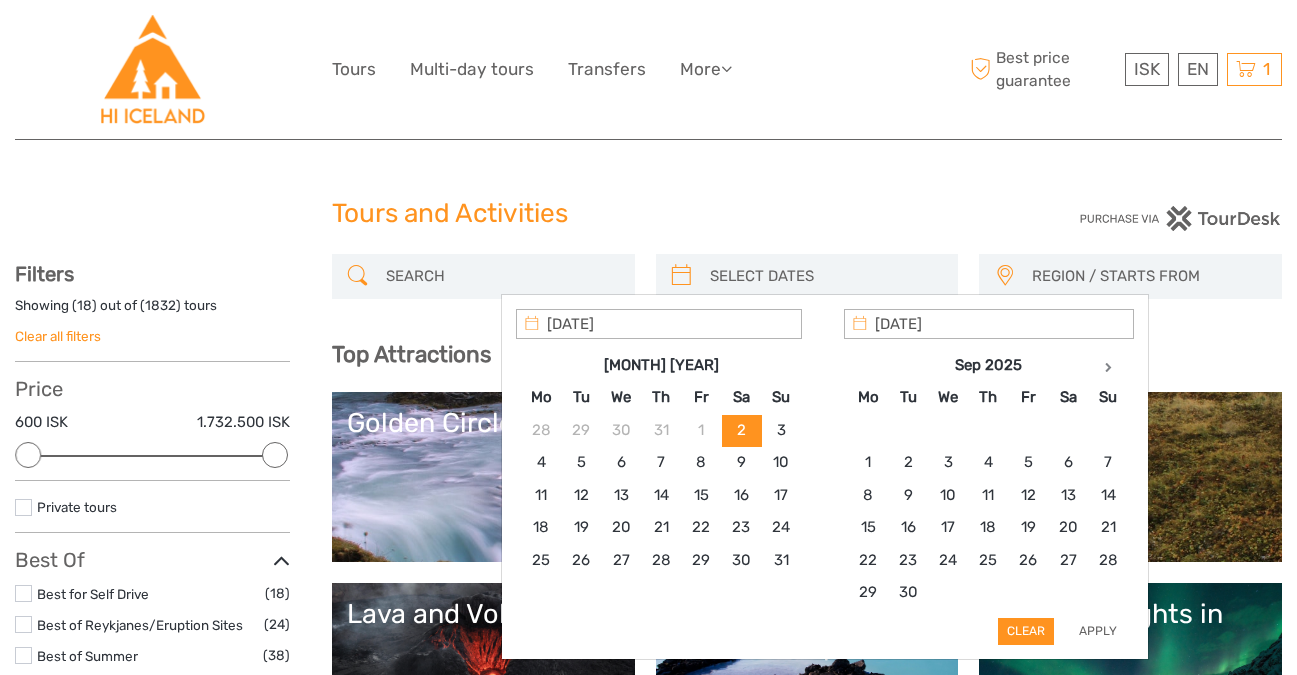 click on "Apply" at bounding box center [1098, 631] 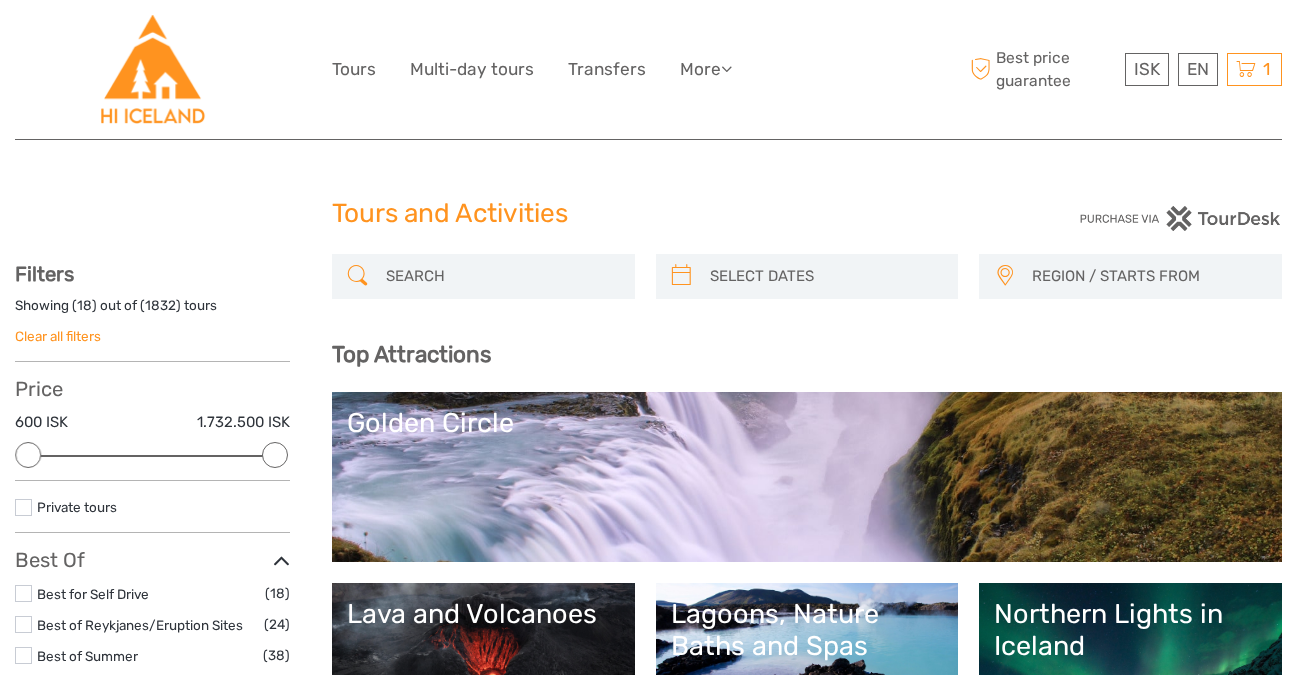 type on "02/08/2025 - 02/08/2025" 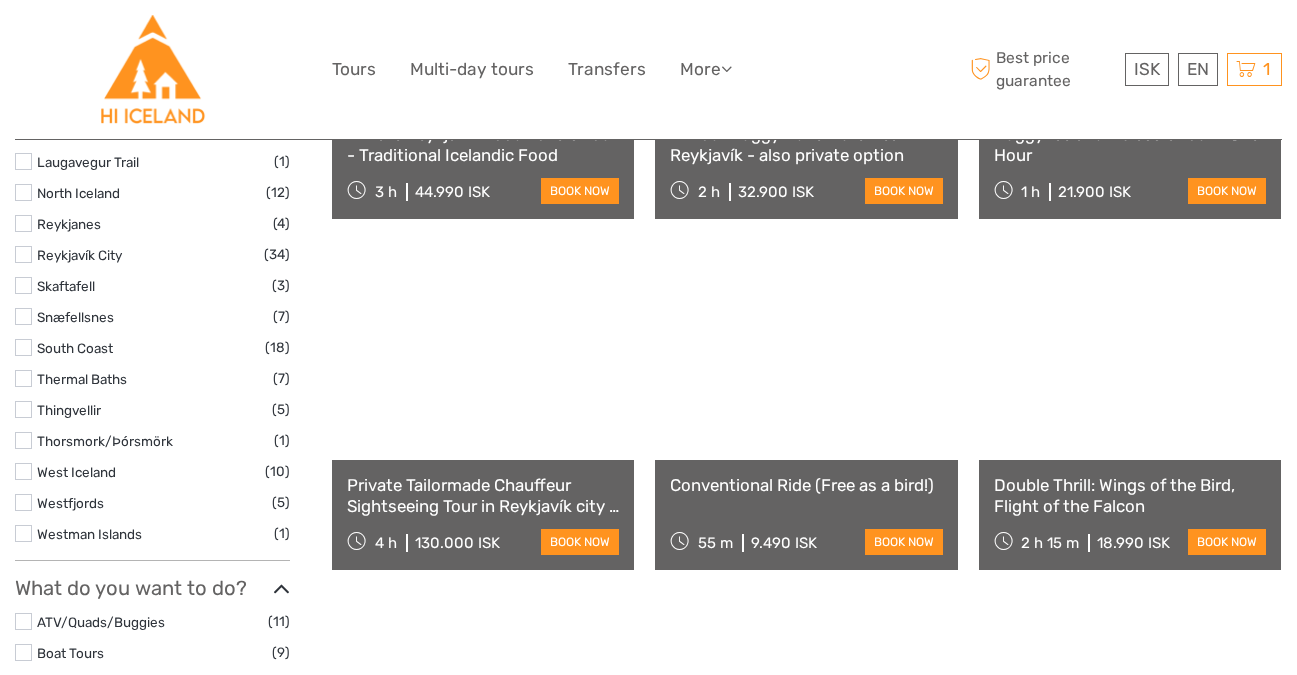 scroll, scrollTop: 1202, scrollLeft: 0, axis: vertical 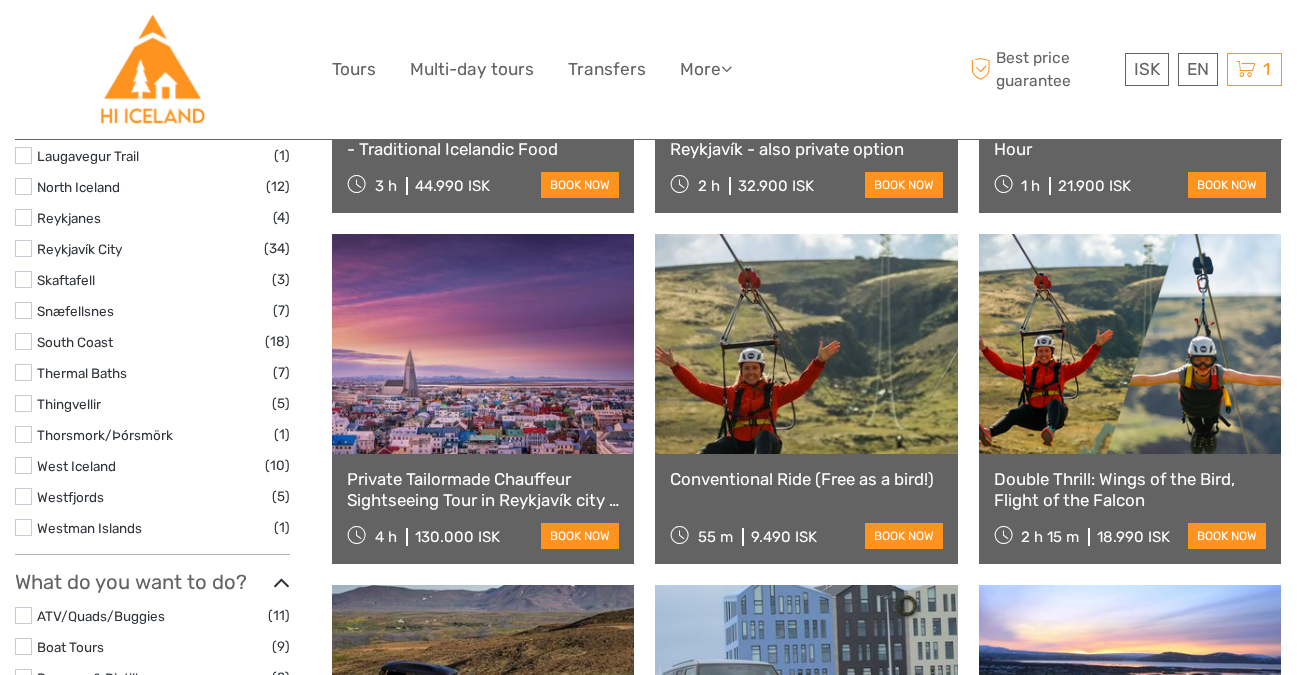 click at bounding box center (806, 344) 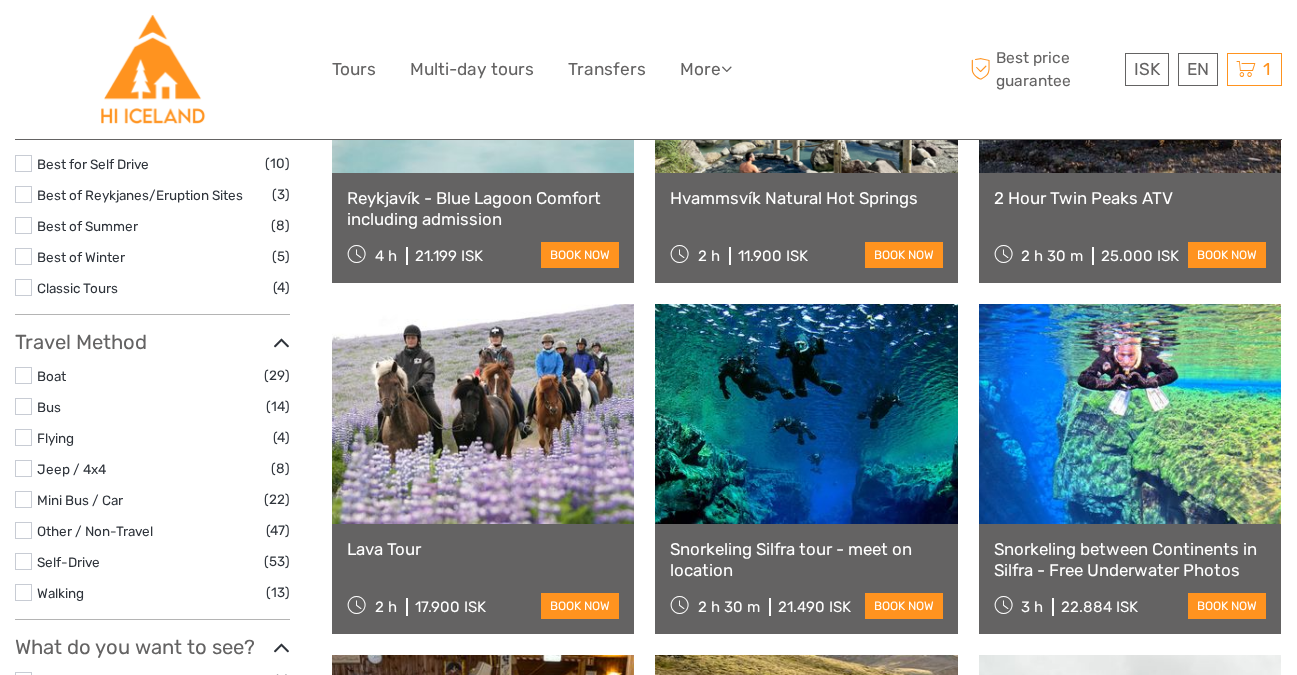 scroll, scrollTop: 444, scrollLeft: 0, axis: vertical 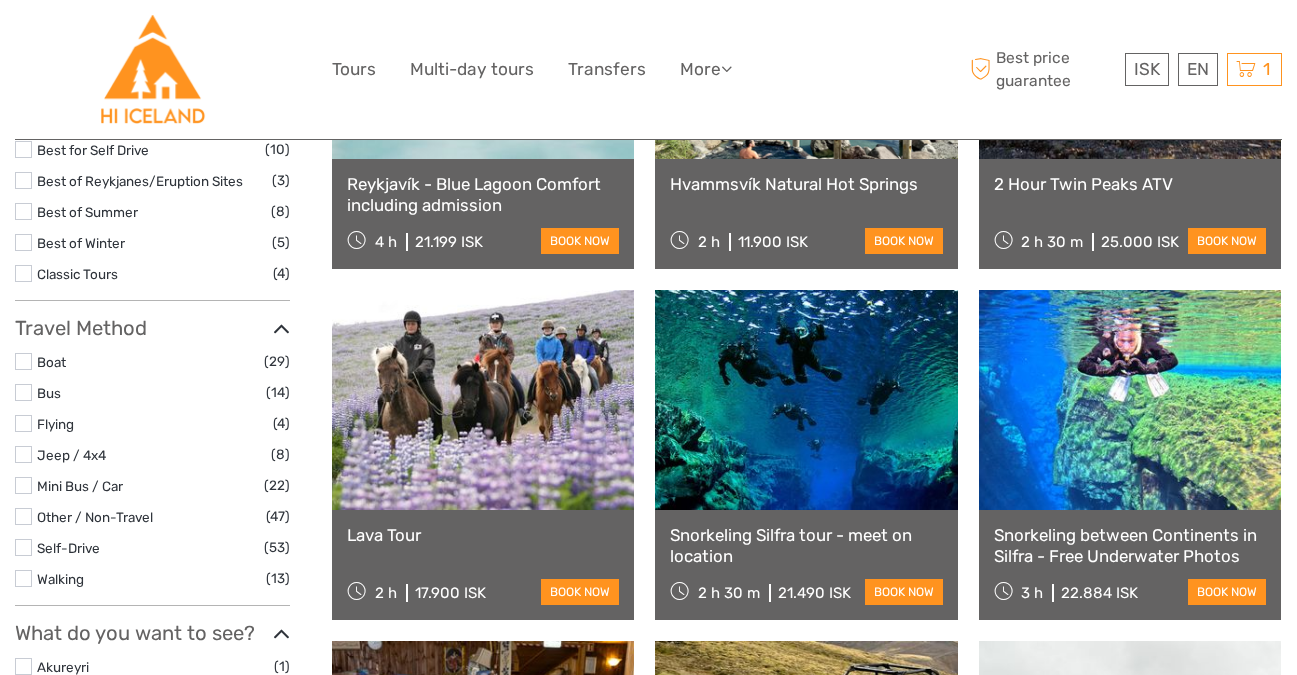 click at bounding box center (23, 578) 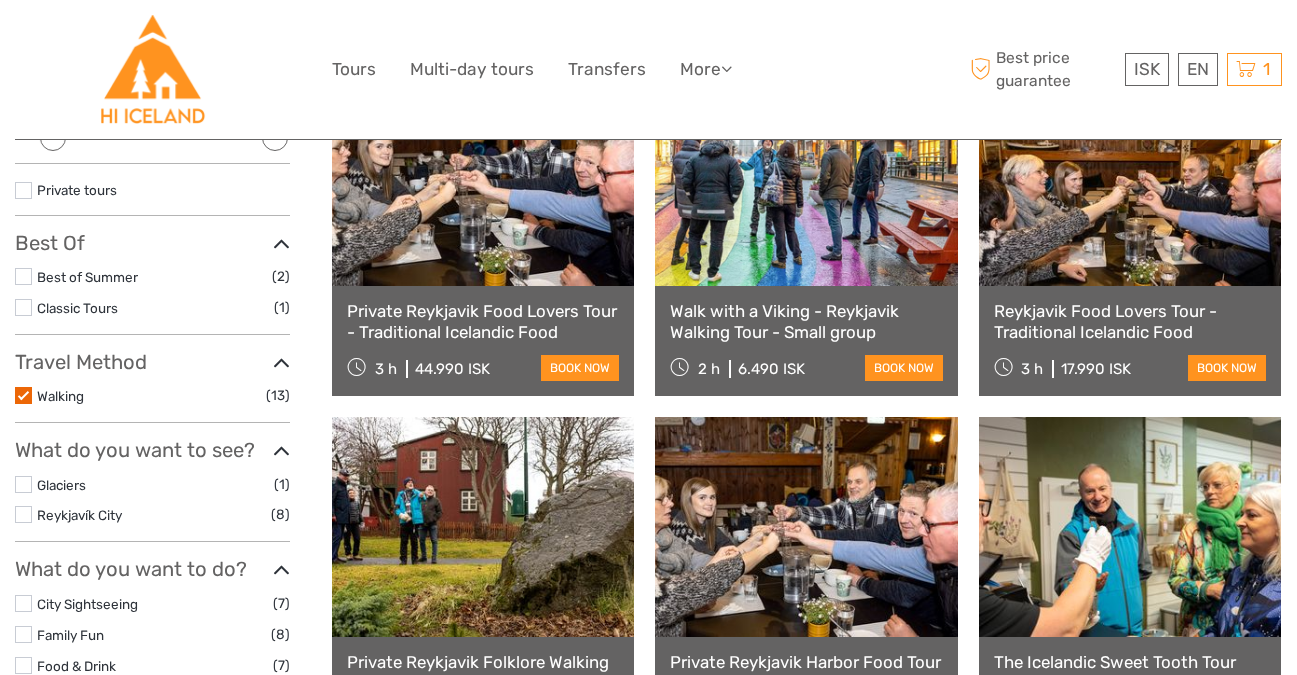 scroll, scrollTop: 320, scrollLeft: 0, axis: vertical 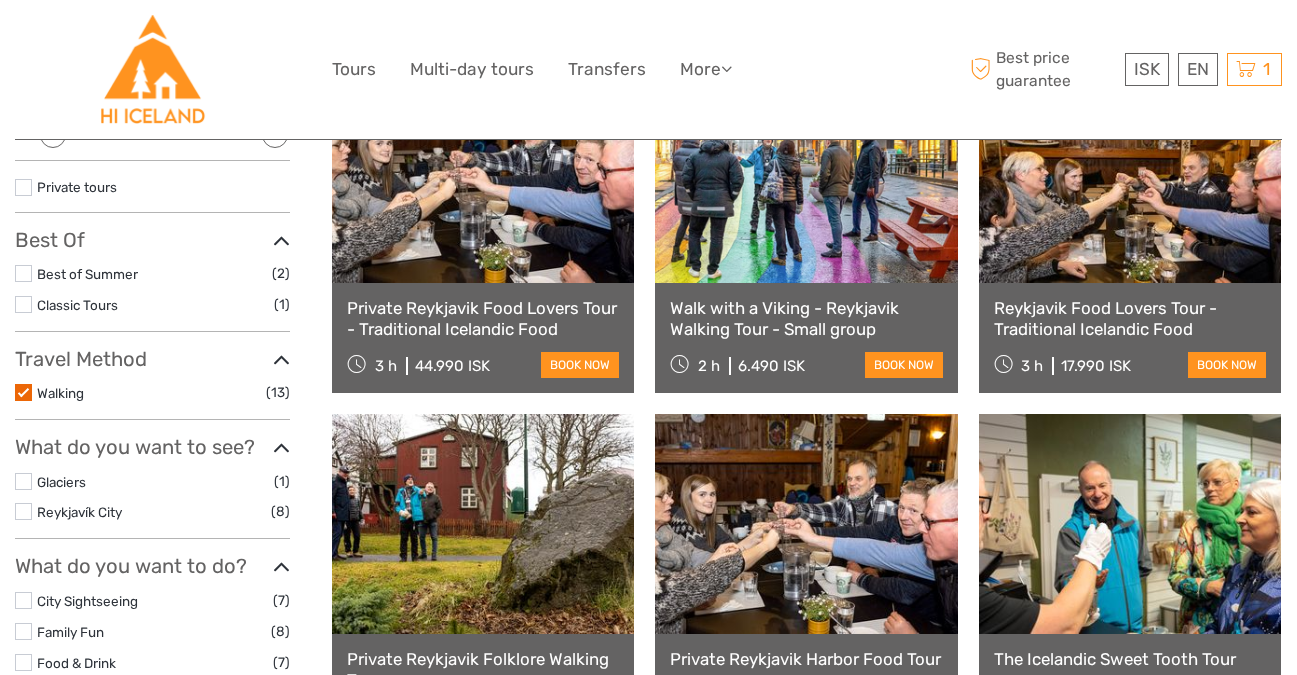 click at bounding box center [23, 392] 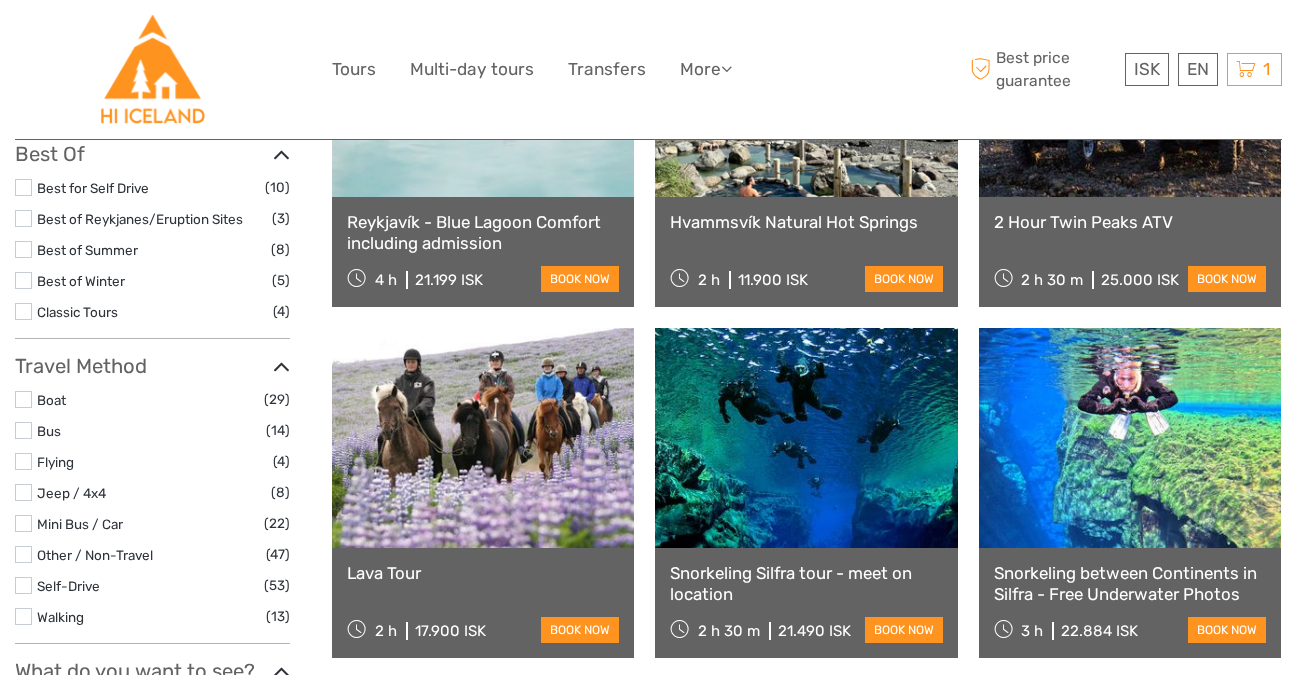 click at bounding box center (23, 430) 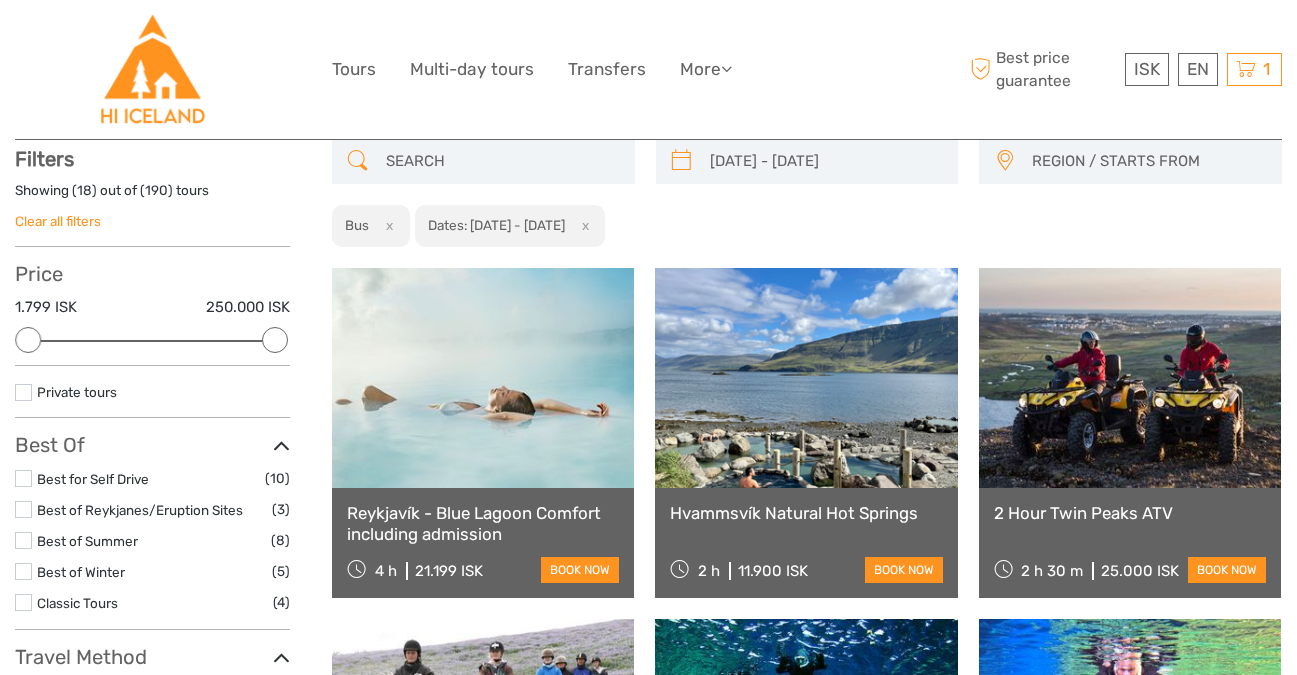 scroll, scrollTop: 113, scrollLeft: 0, axis: vertical 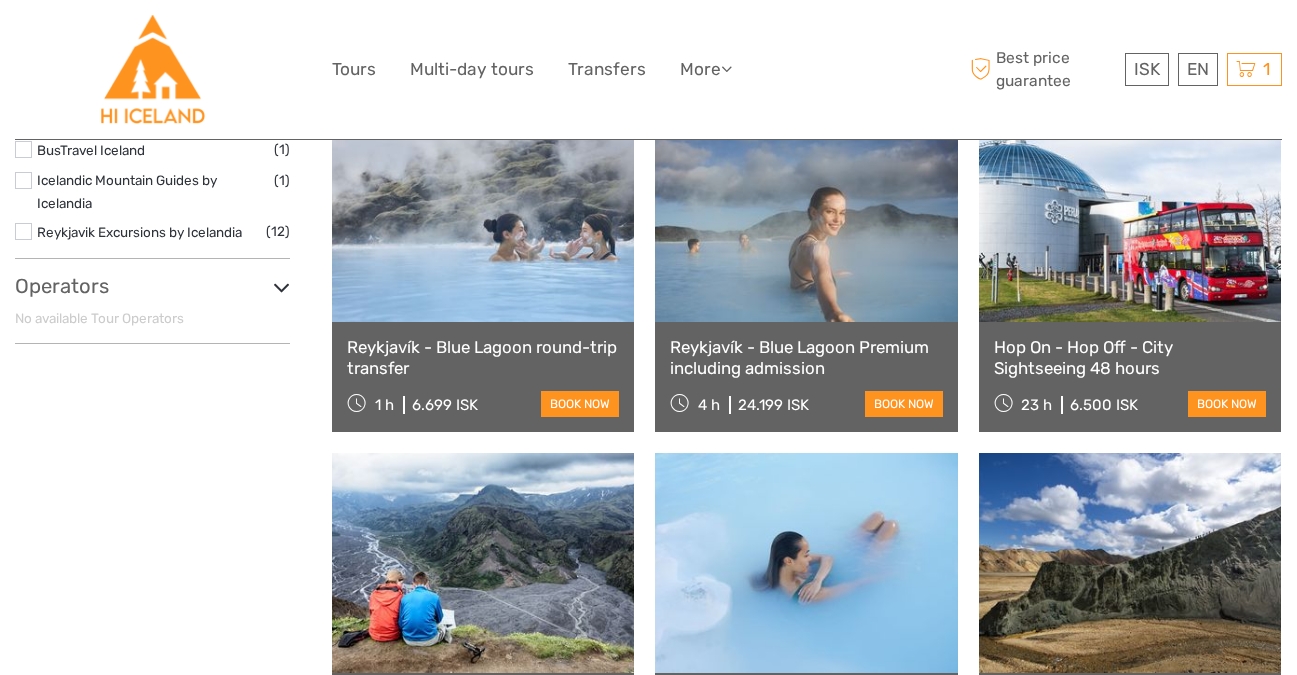 click at bounding box center (483, 212) 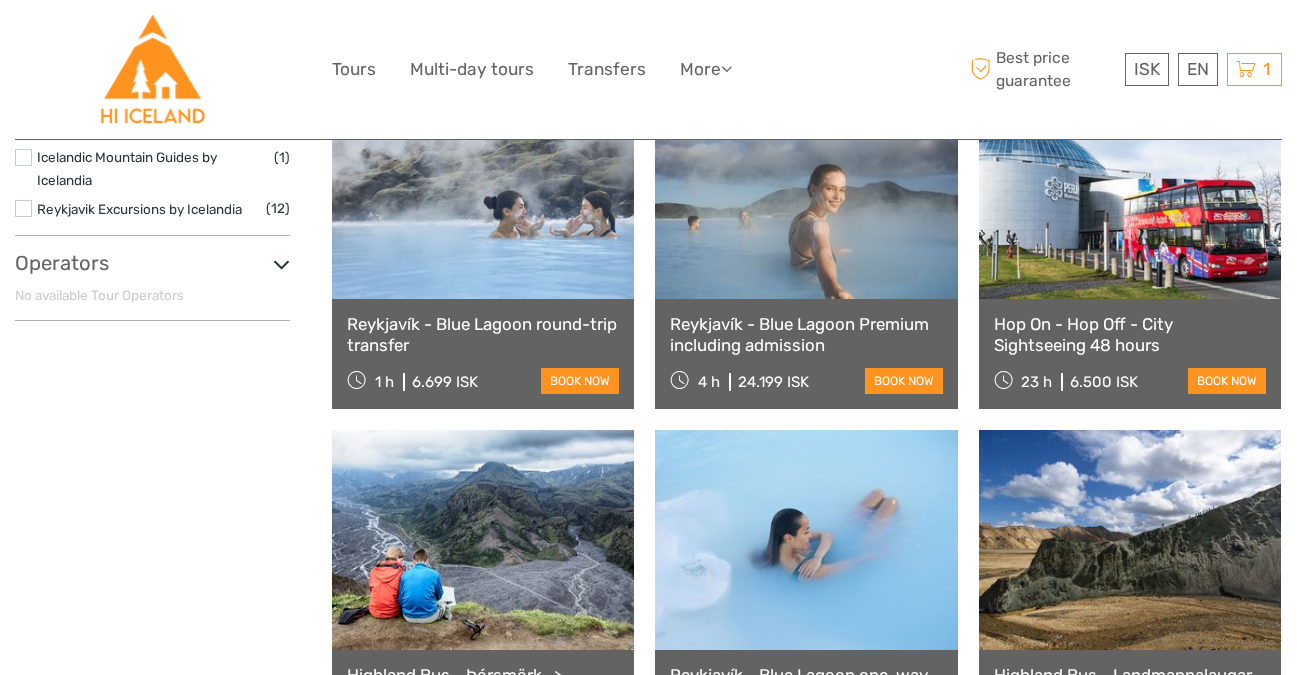 scroll, scrollTop: 1000, scrollLeft: 0, axis: vertical 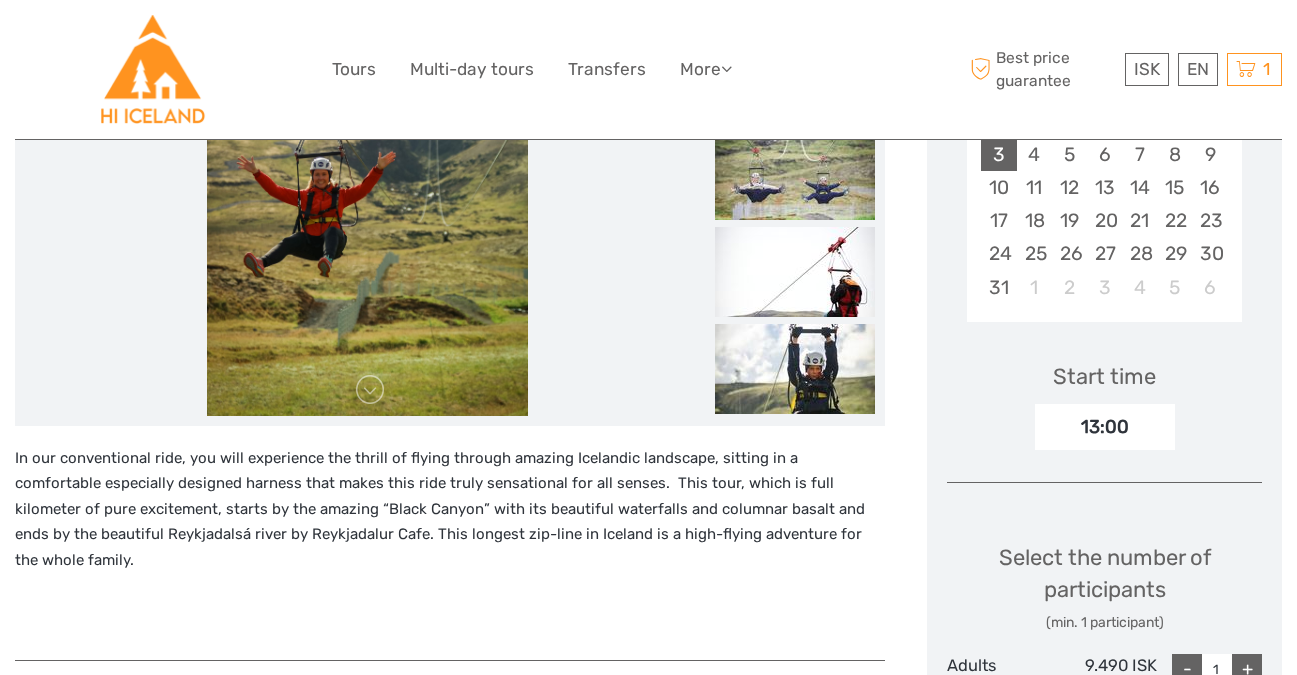 click on "3" at bounding box center [998, 154] 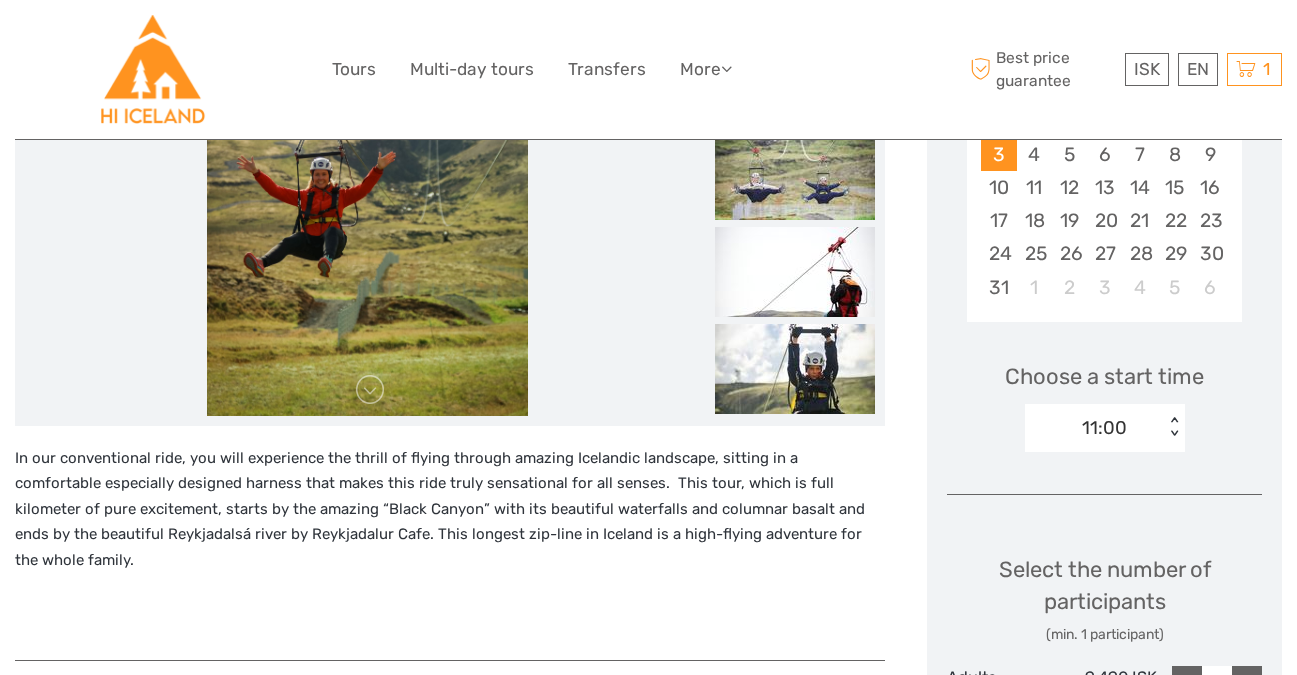 click on "11:00" at bounding box center (1094, 428) 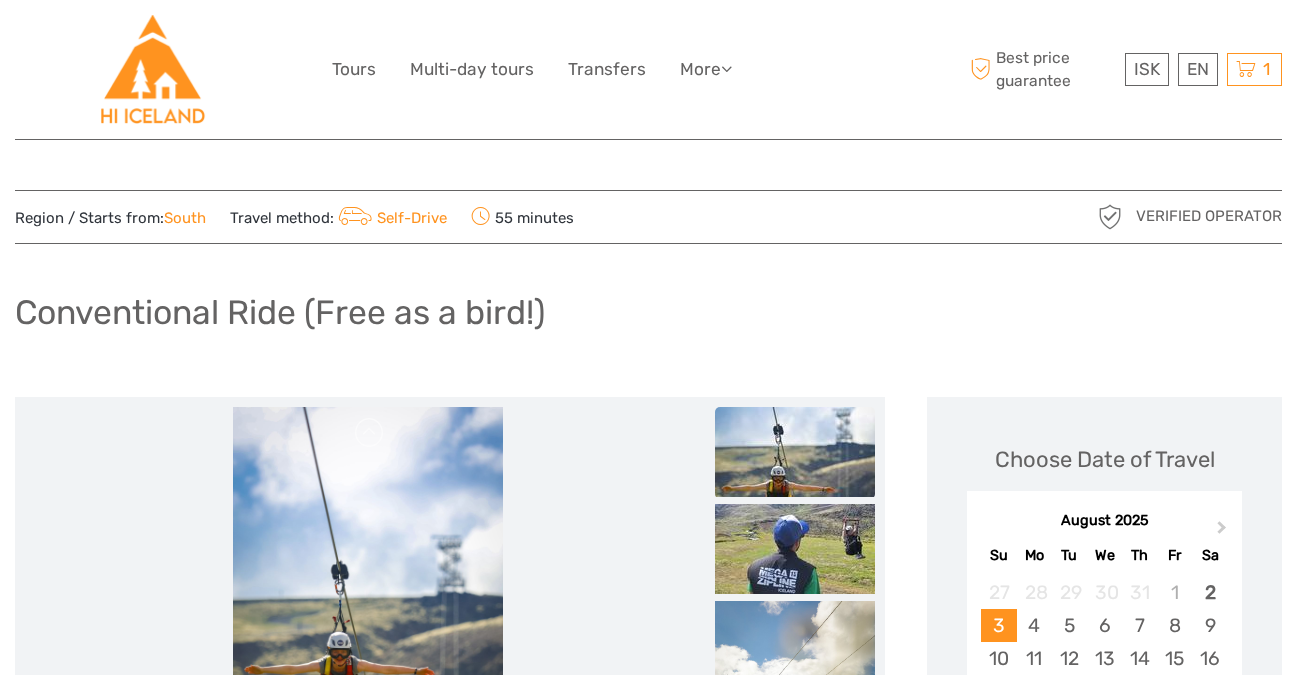 scroll, scrollTop: 0, scrollLeft: 0, axis: both 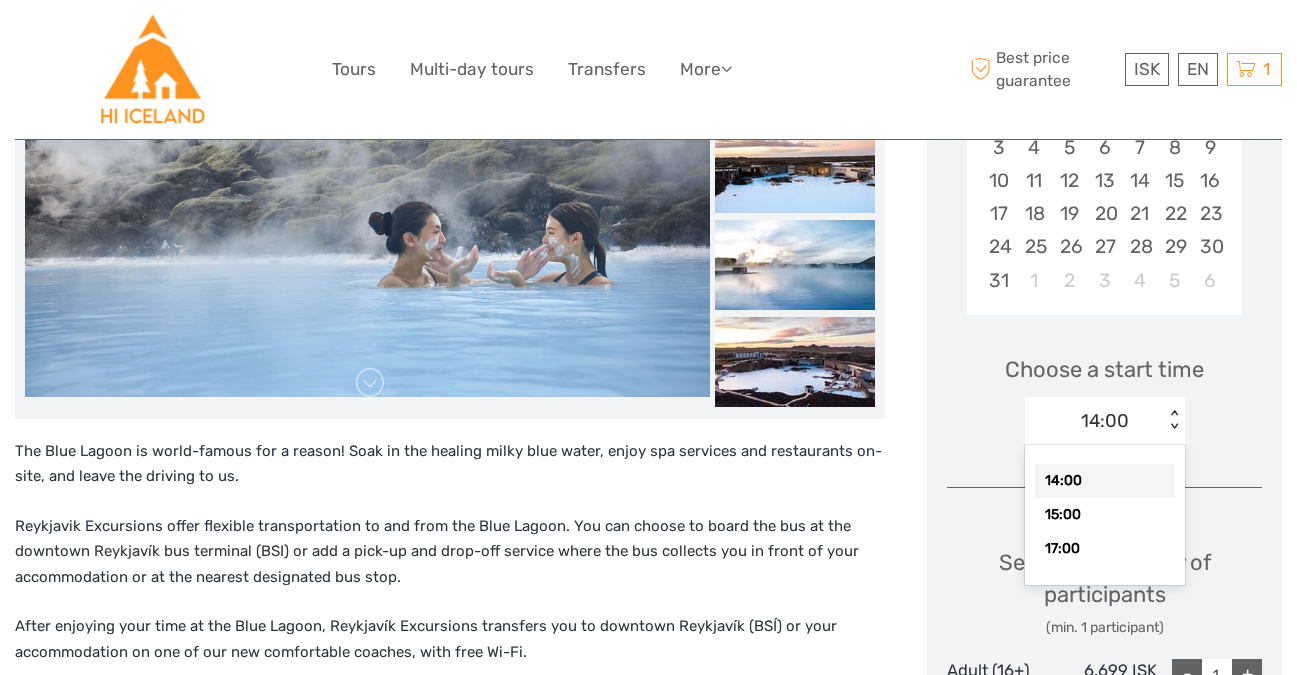 click on "14:00" at bounding box center (1094, 421) 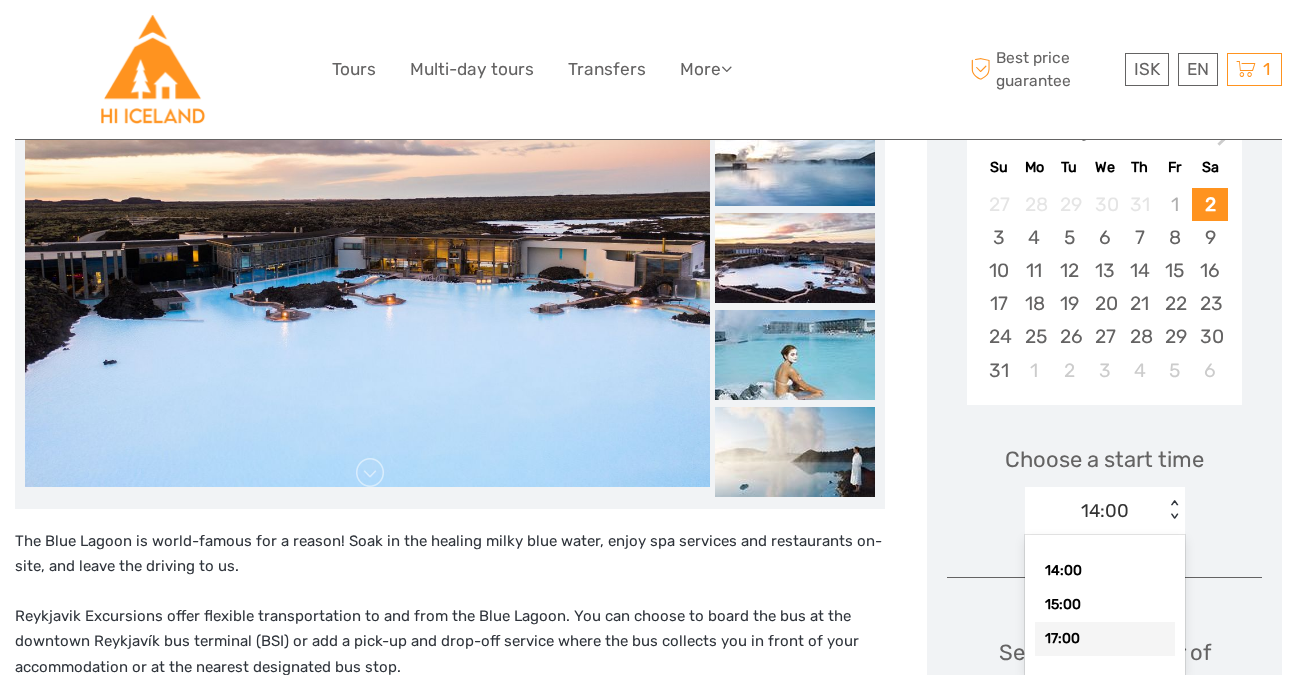 scroll, scrollTop: 369, scrollLeft: 0, axis: vertical 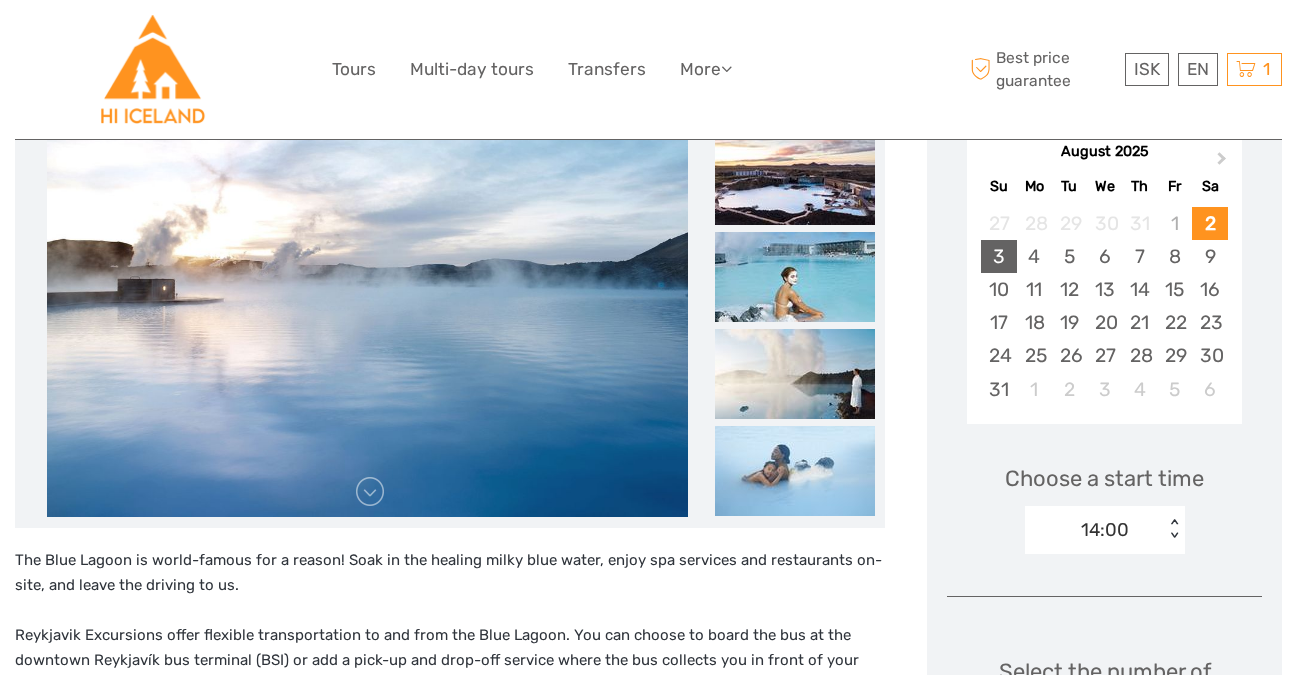 click on "3" at bounding box center [998, 256] 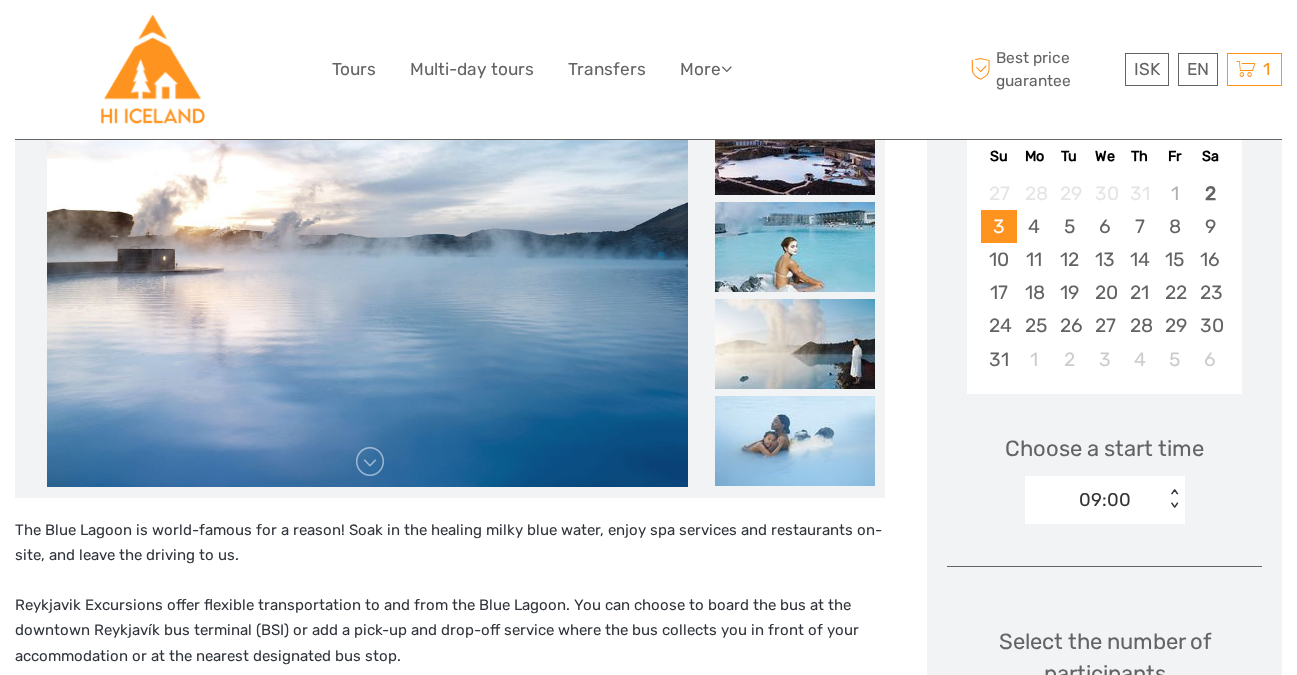 click on "09:00 < >" at bounding box center (1105, 500) 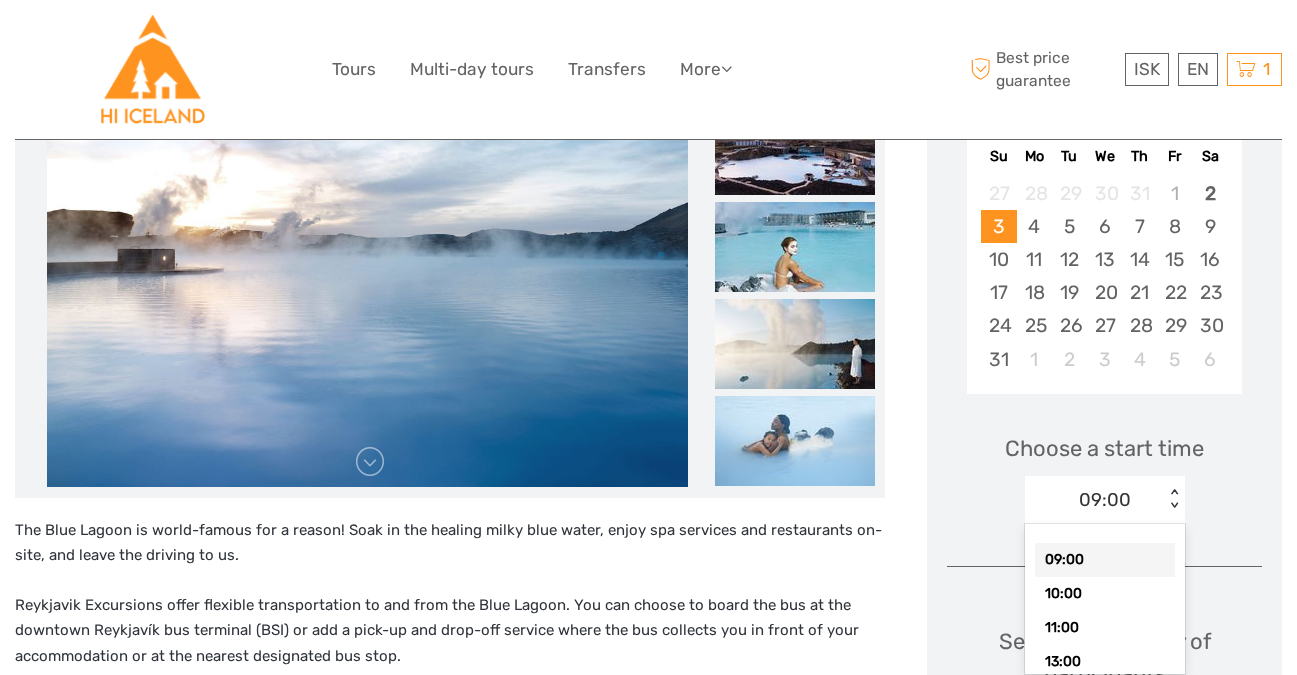 scroll, scrollTop: 402, scrollLeft: 0, axis: vertical 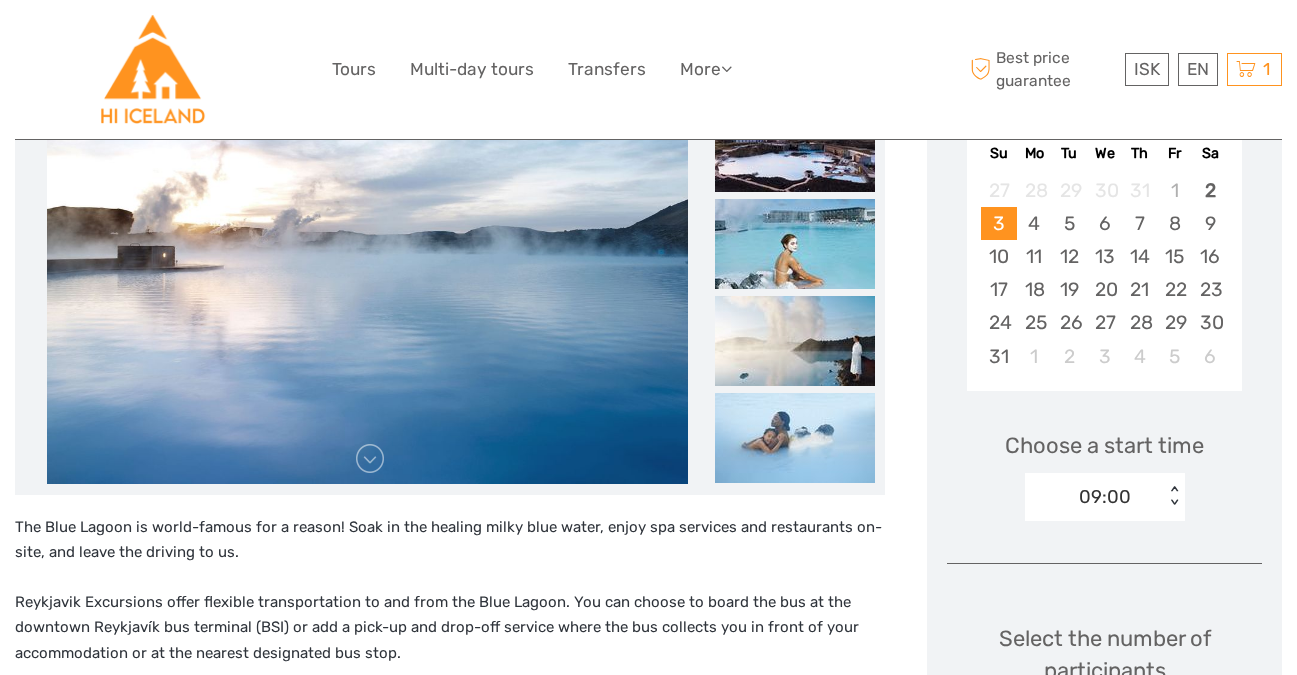 click on "Choose a start time 09:00 < >" at bounding box center [1104, 467] 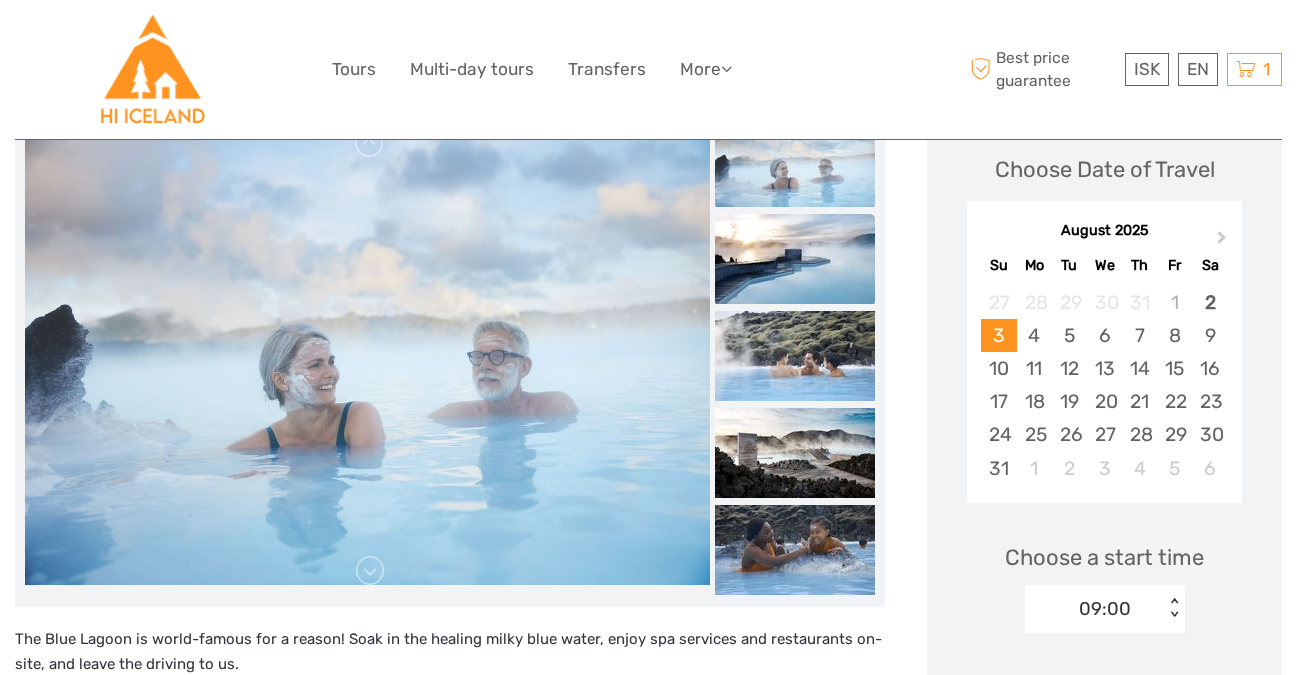 scroll, scrollTop: 293, scrollLeft: 0, axis: vertical 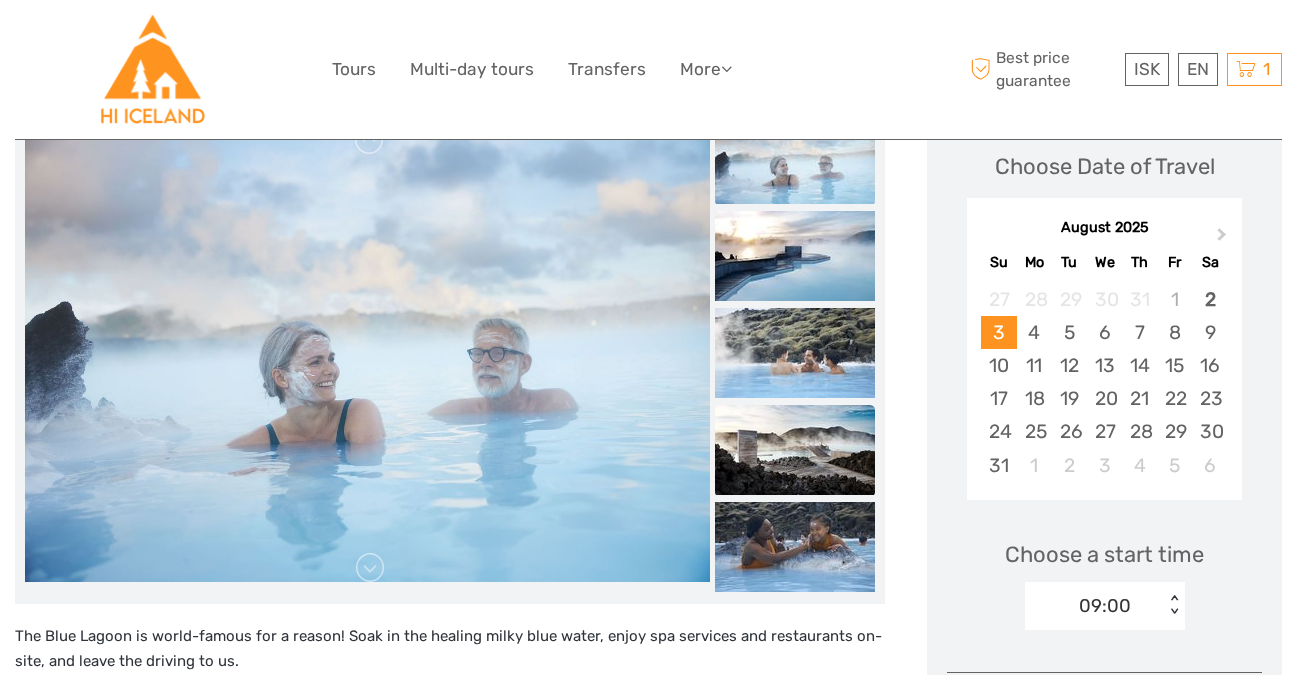 click at bounding box center (795, 450) 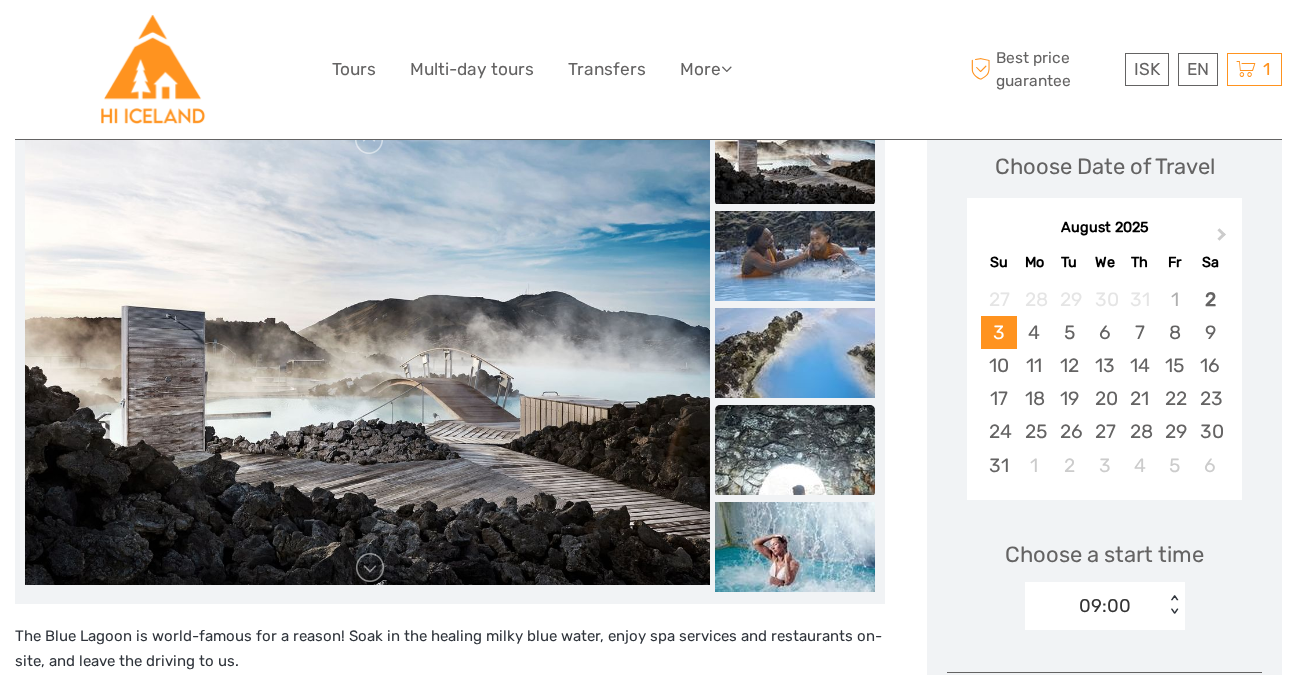 click at bounding box center (795, 450) 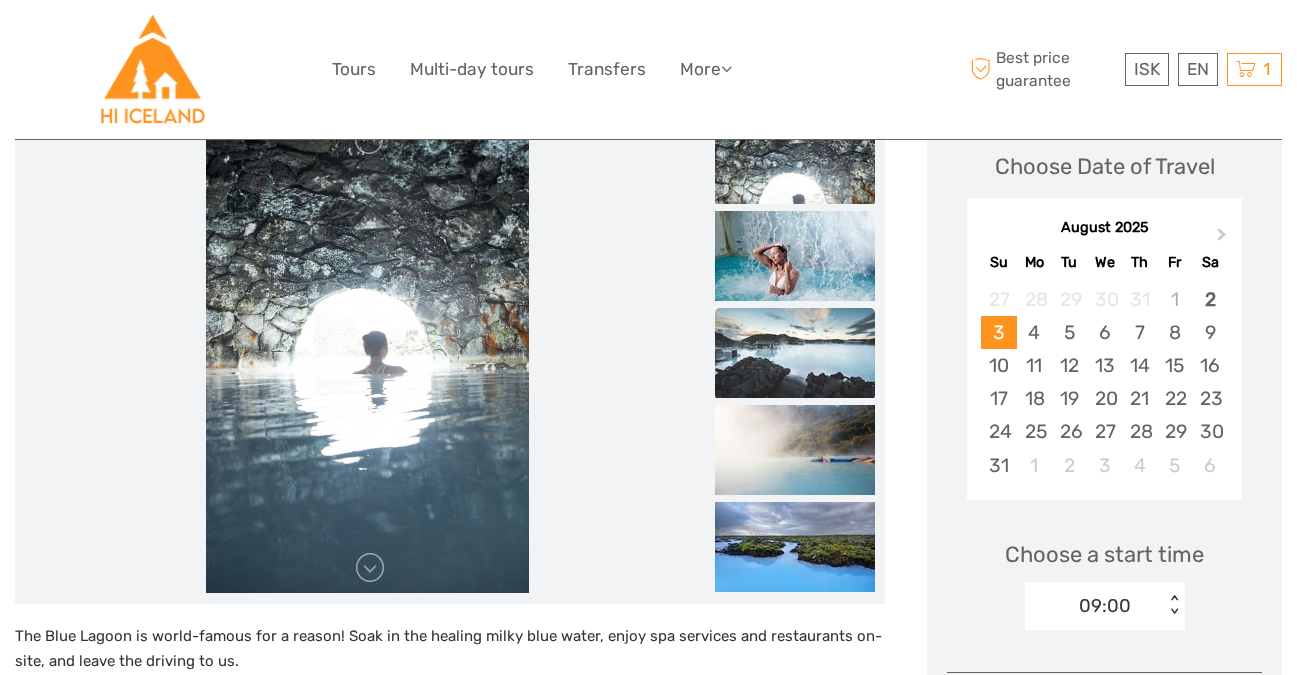 click at bounding box center (795, 353) 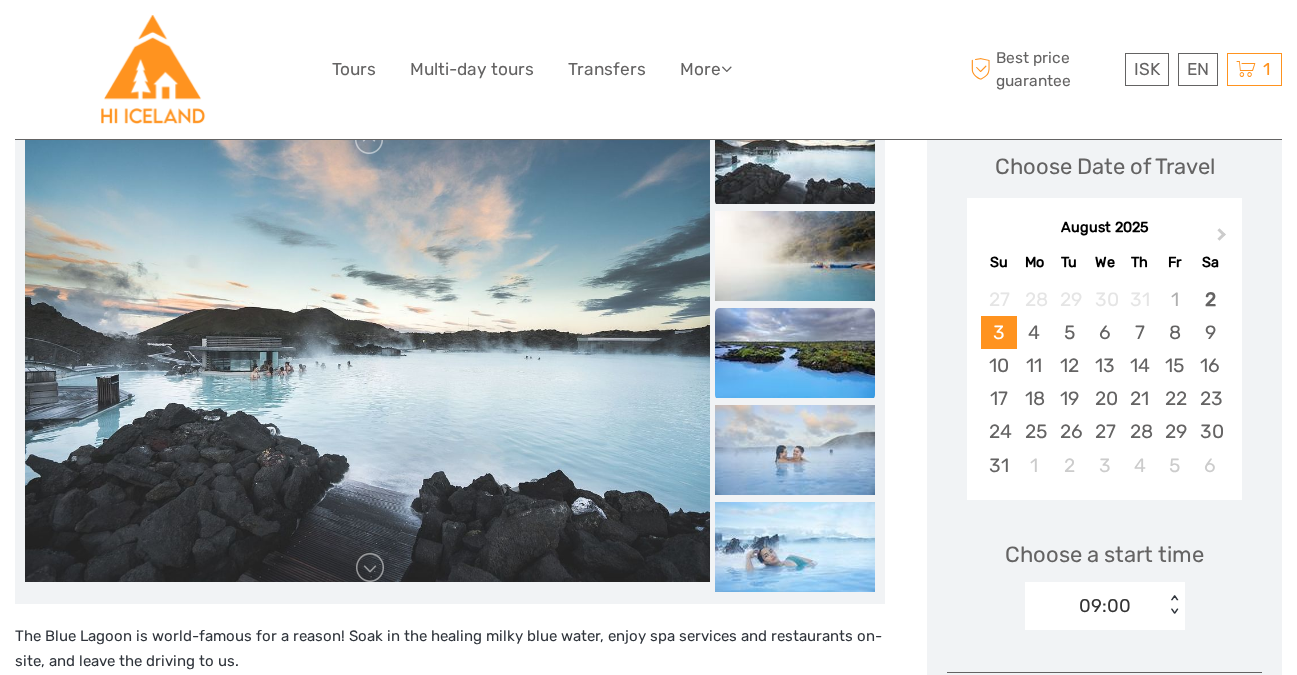 click at bounding box center [795, 353] 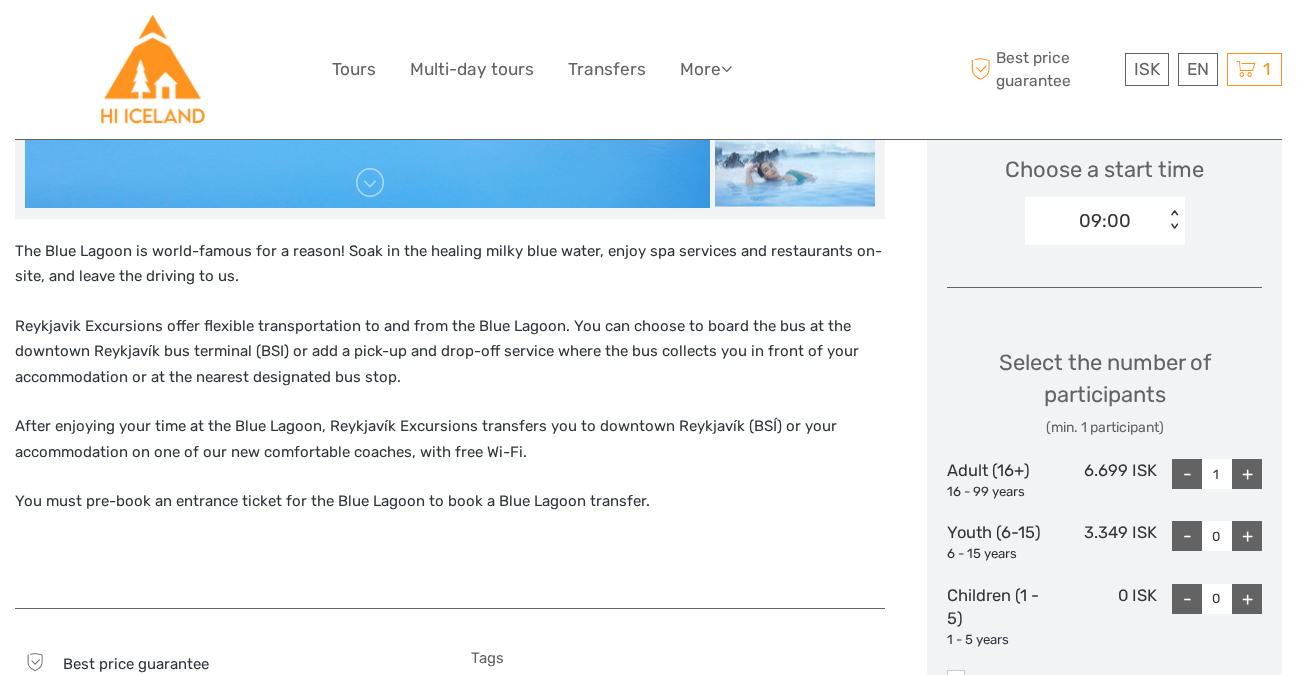 scroll, scrollTop: 679, scrollLeft: 0, axis: vertical 